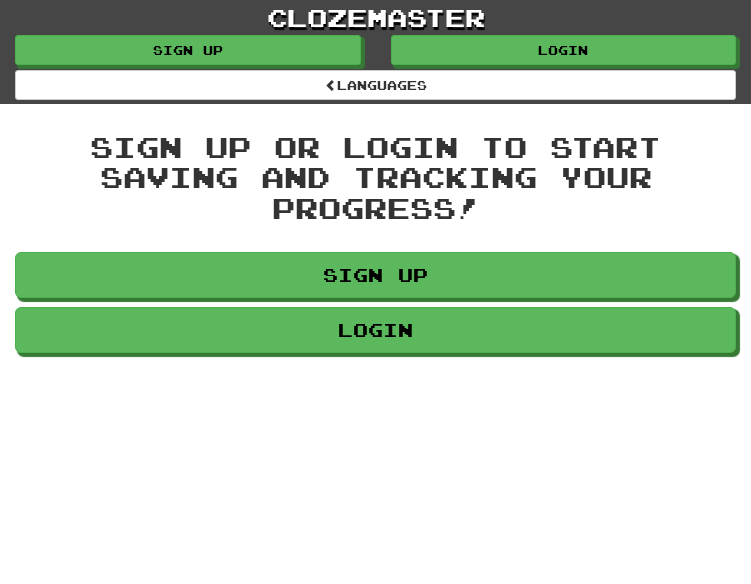 scroll, scrollTop: 0, scrollLeft: 0, axis: both 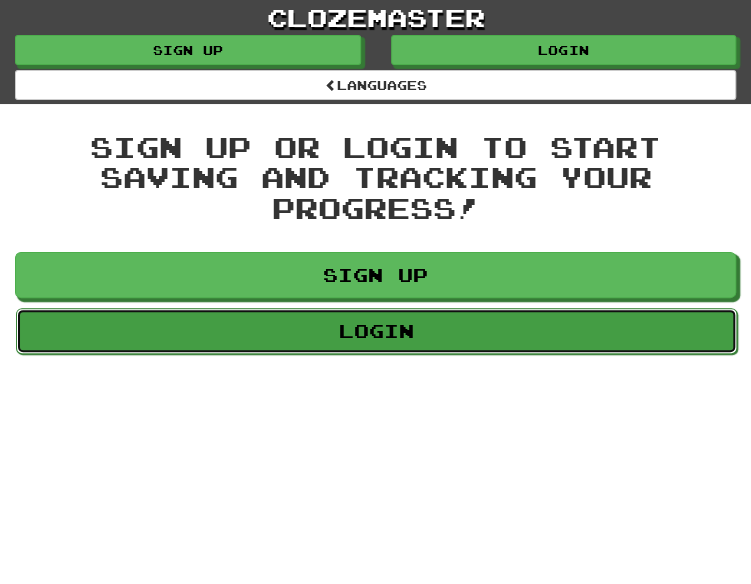 click on "Login" at bounding box center [376, 331] 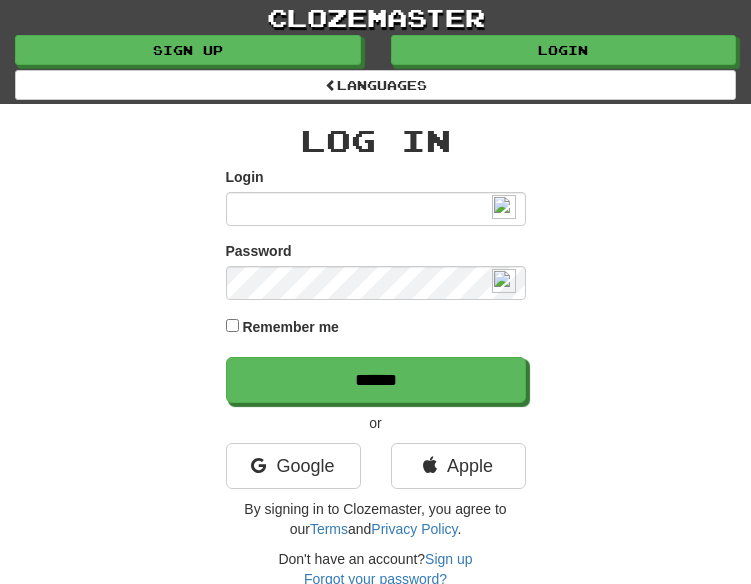 scroll, scrollTop: 0, scrollLeft: 0, axis: both 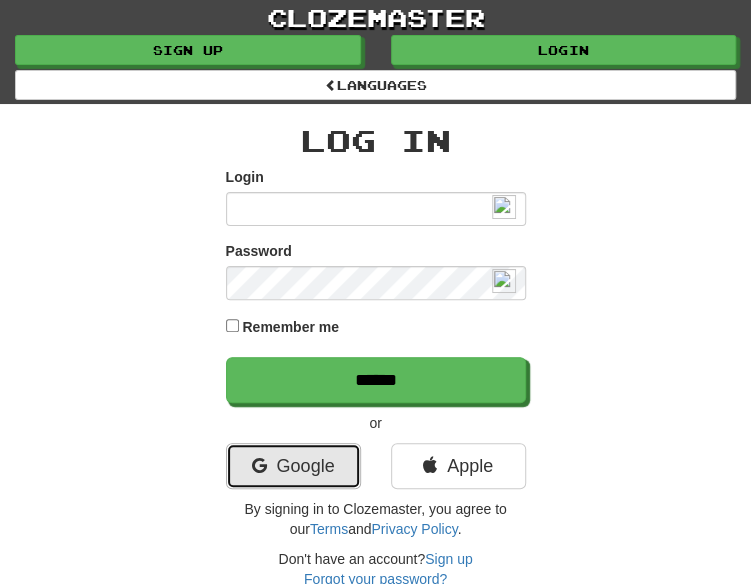 click on "Google" at bounding box center [293, 466] 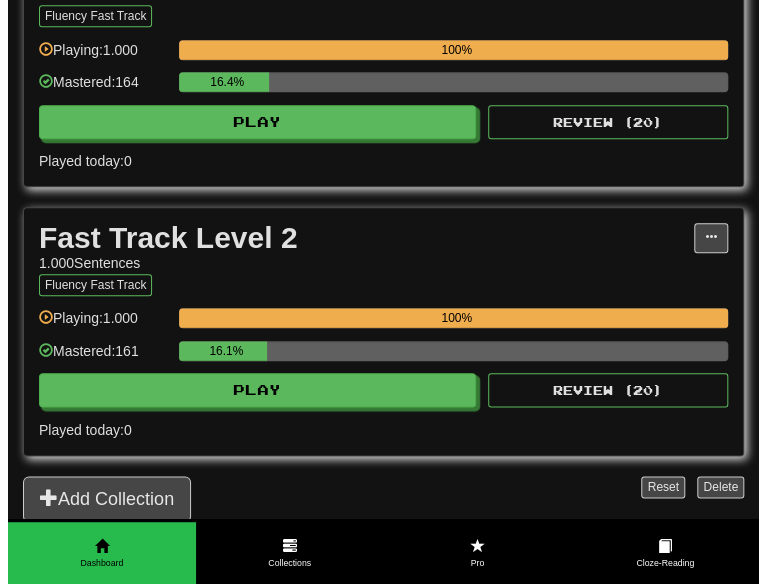 scroll, scrollTop: 400, scrollLeft: 0, axis: vertical 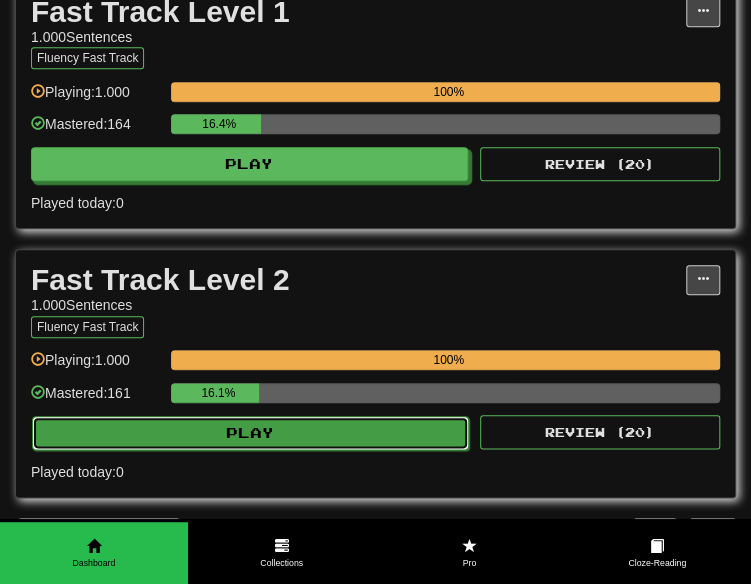 click on "Play" at bounding box center (250, 433) 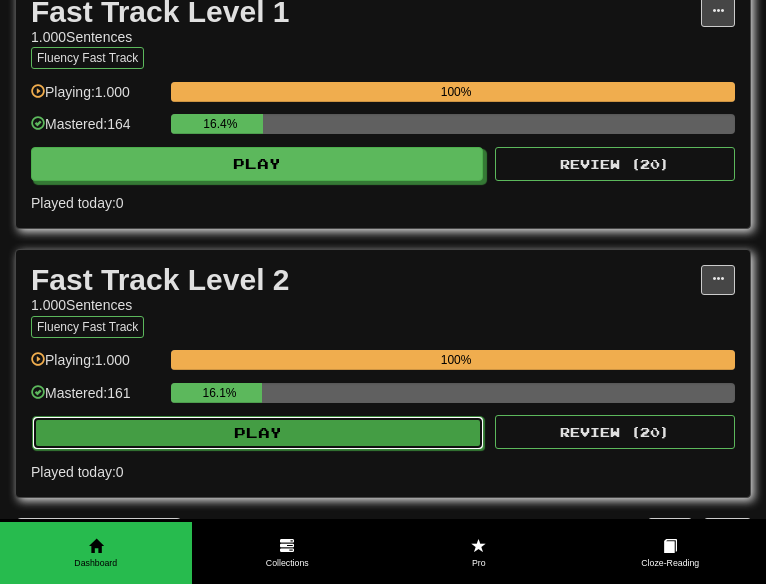 select on "**" 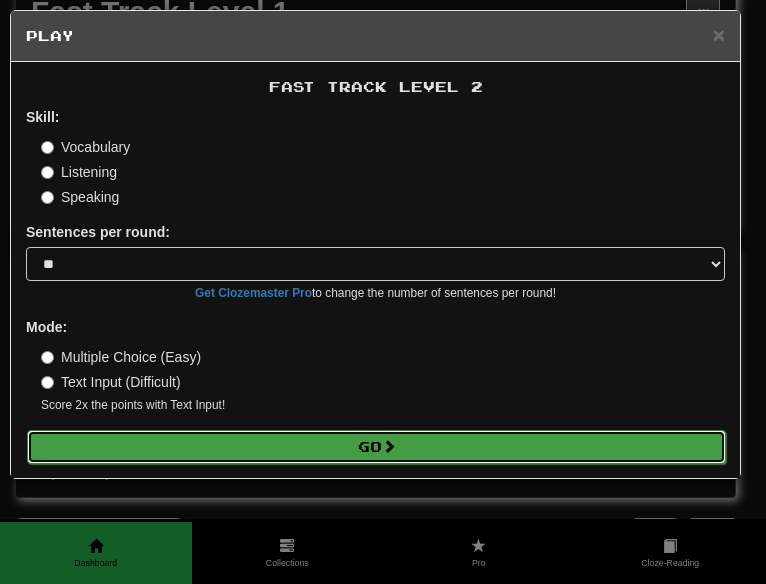click on "Go" at bounding box center (376, 447) 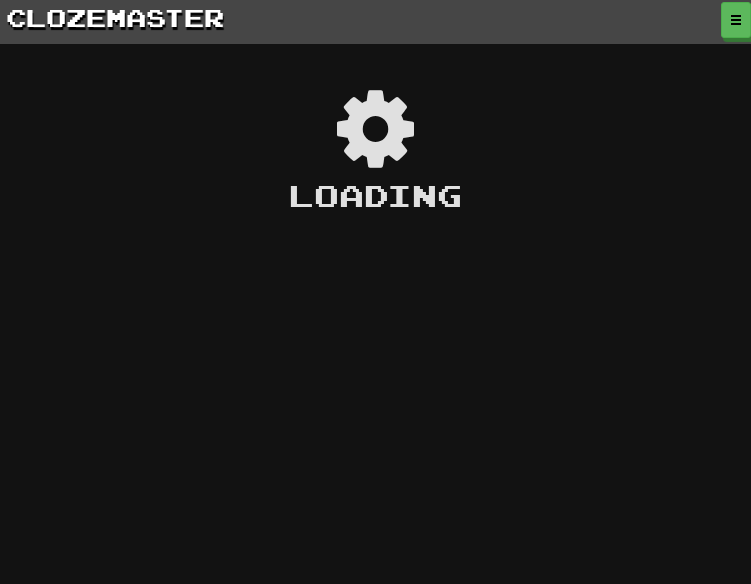 scroll, scrollTop: 0, scrollLeft: 0, axis: both 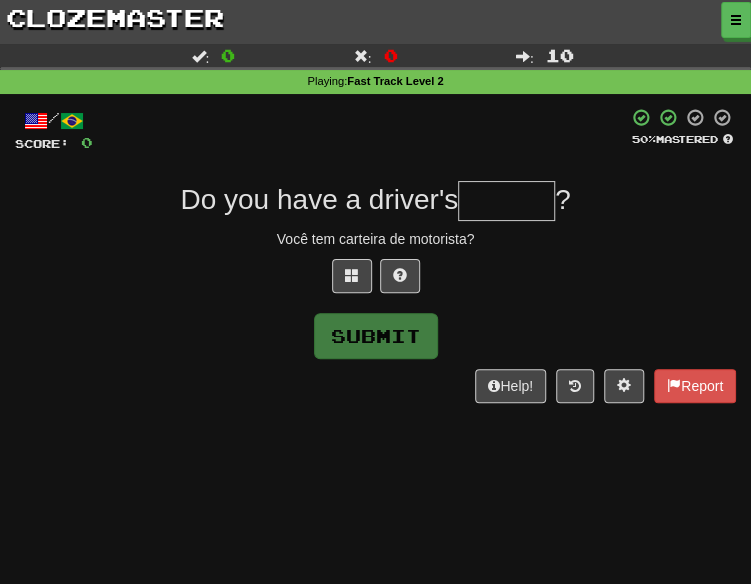 click at bounding box center (375, 281) 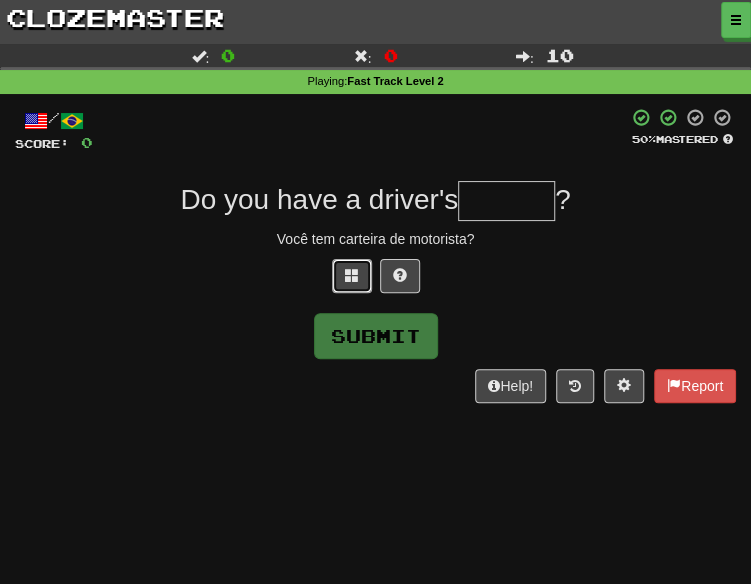 click at bounding box center (352, 276) 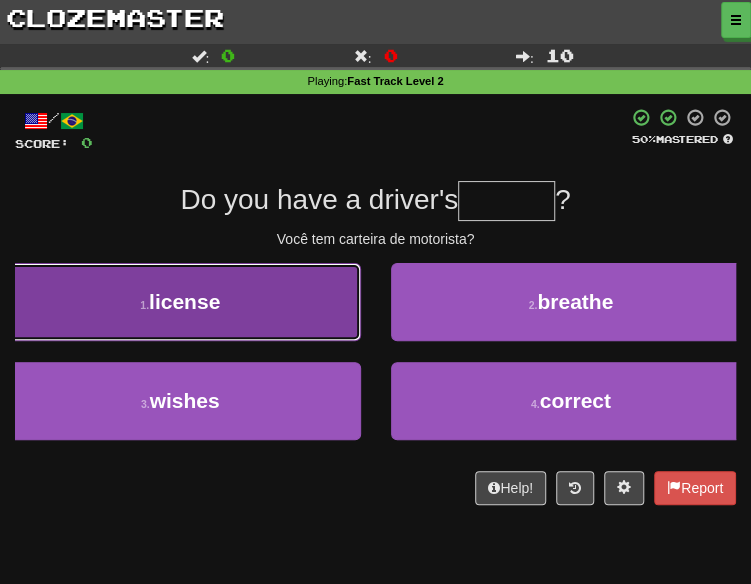 click on "license" at bounding box center [184, 301] 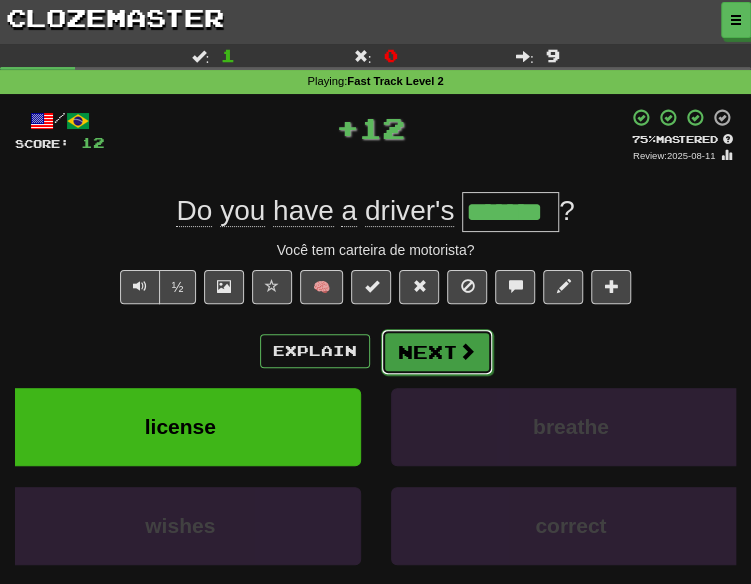 click on "Next" at bounding box center (437, 352) 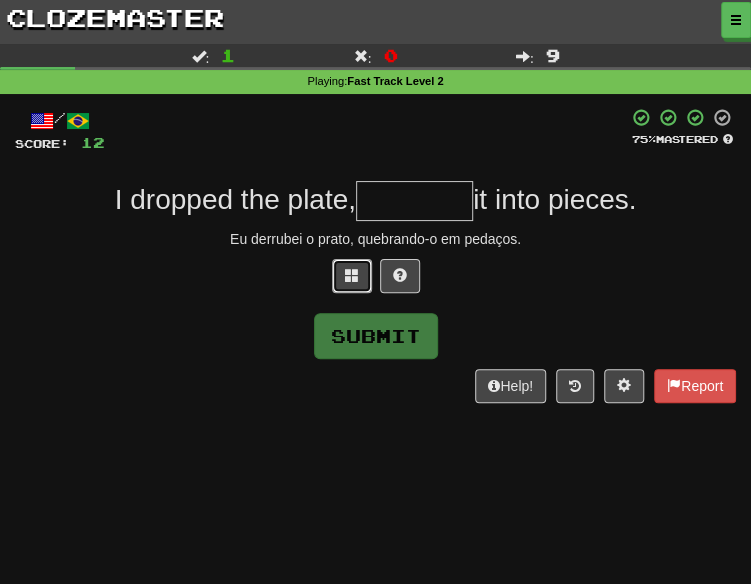 click at bounding box center (352, 276) 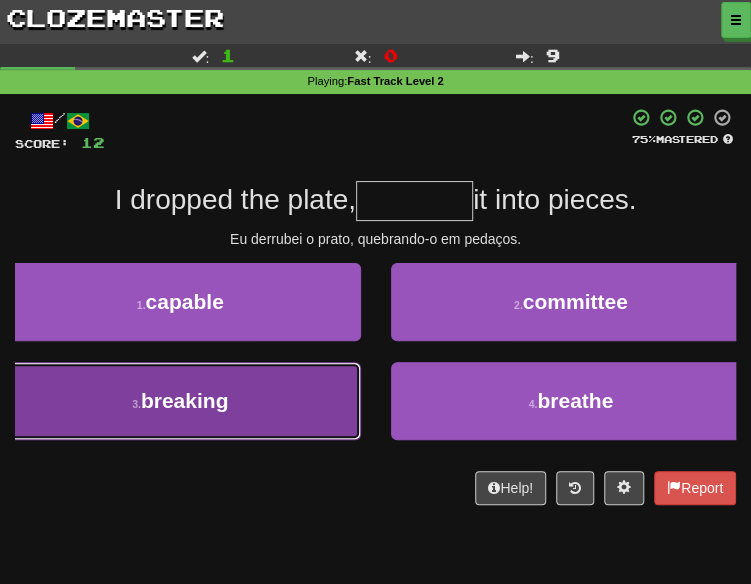 click on "3 .  breaking" at bounding box center (180, 401) 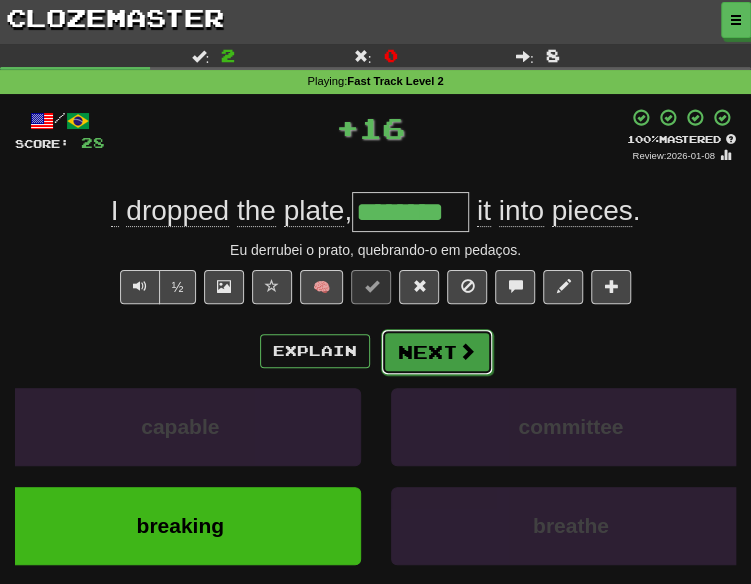 click on "Next" at bounding box center [437, 352] 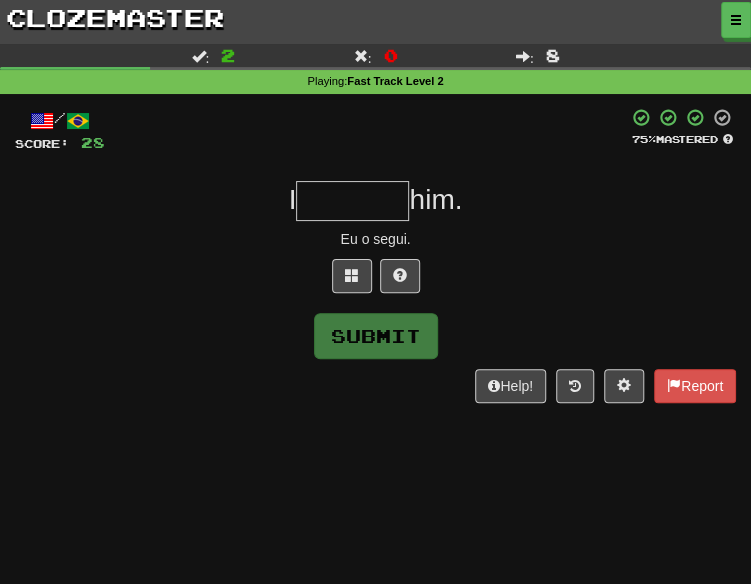 click on "/  Score:   28 75 %  Mastered I   him. Eu o segui. Submit  Help!  Report" at bounding box center (375, 255) 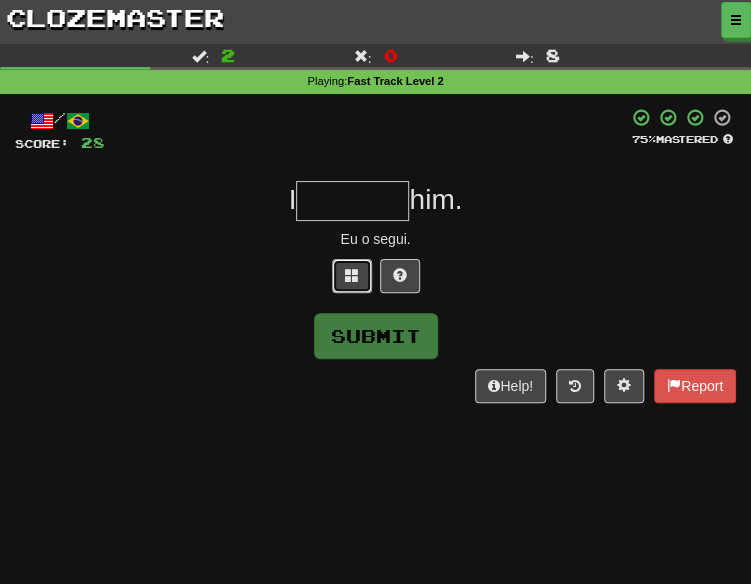 click at bounding box center (352, 276) 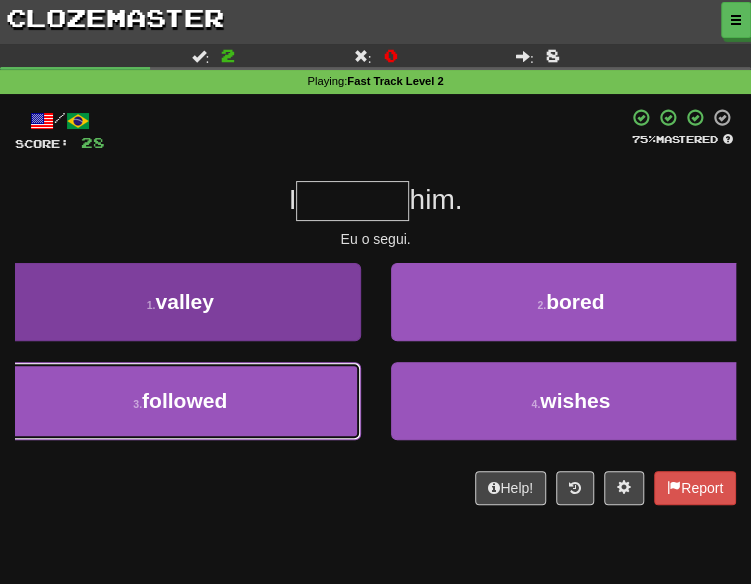 drag, startPoint x: 298, startPoint y: 395, endPoint x: 331, endPoint y: 393, distance: 33.06055 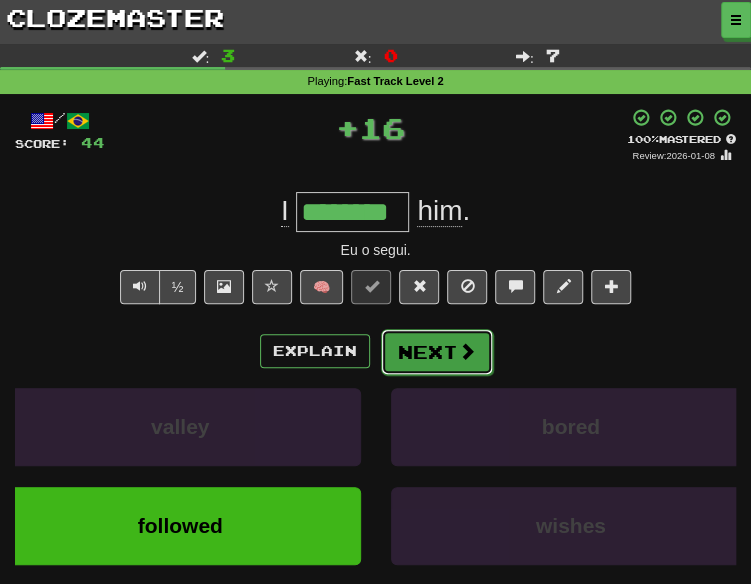click on "Next" at bounding box center [437, 352] 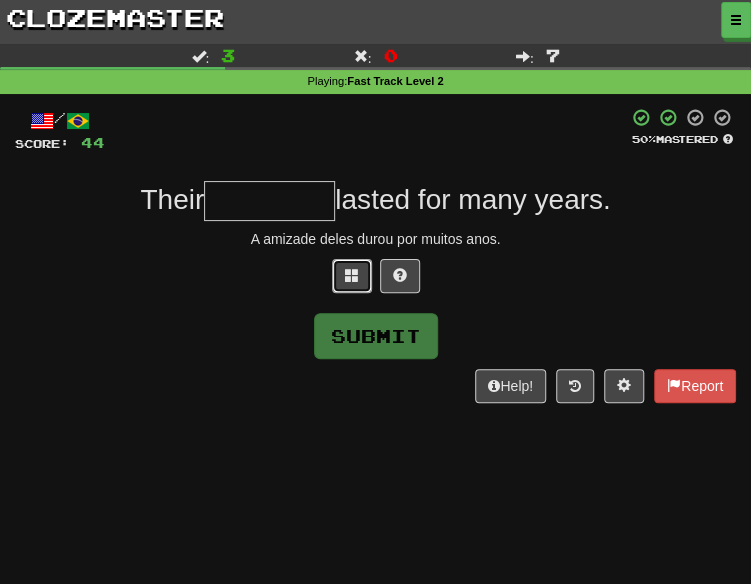 click at bounding box center (352, 276) 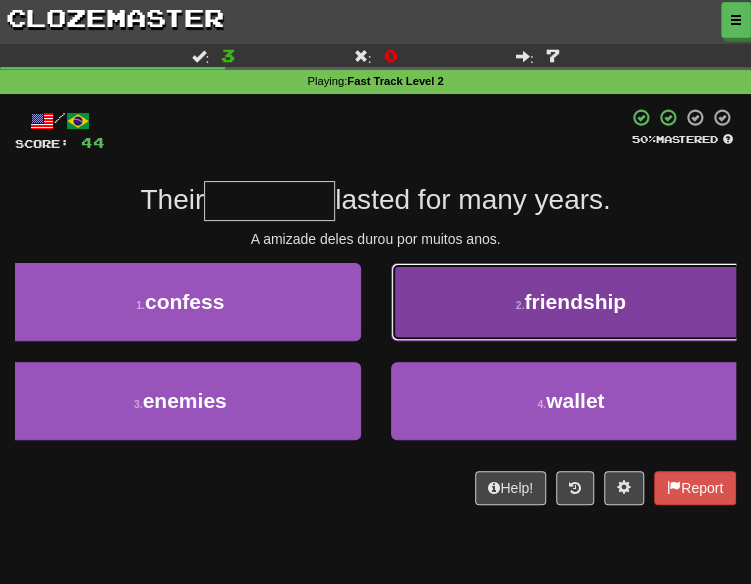 click on "2 .  friendship" at bounding box center [571, 302] 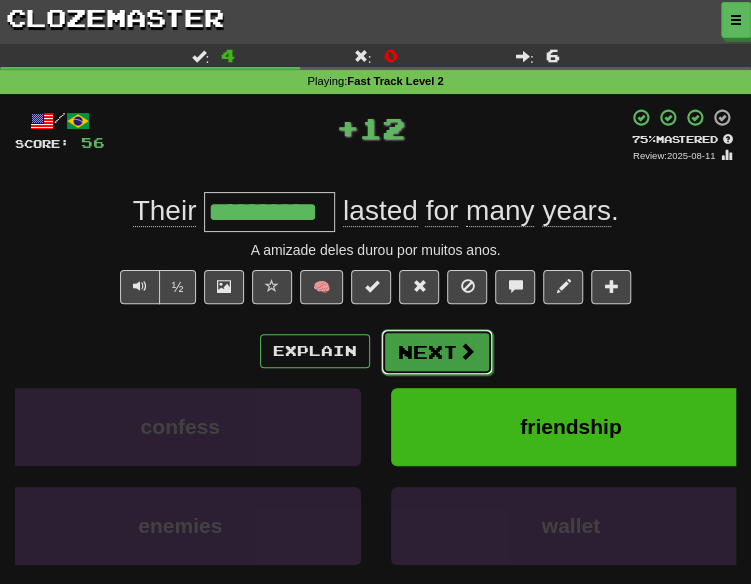 click on "Next" at bounding box center [437, 352] 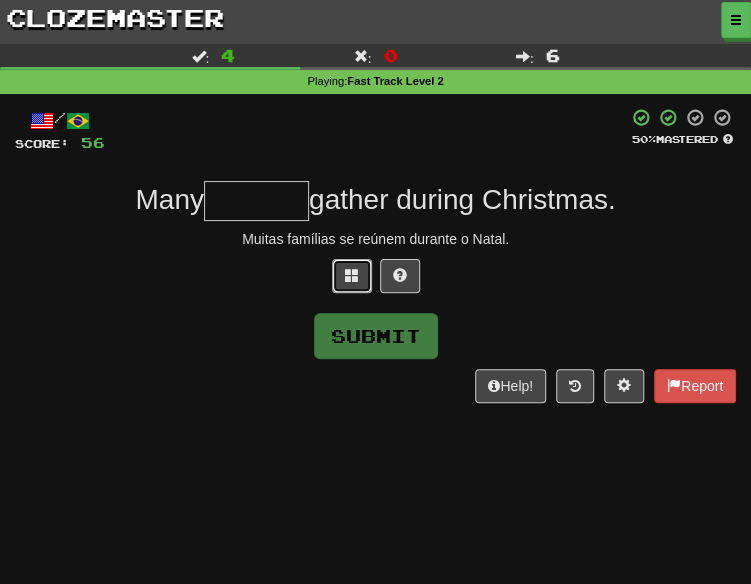 click at bounding box center [352, 276] 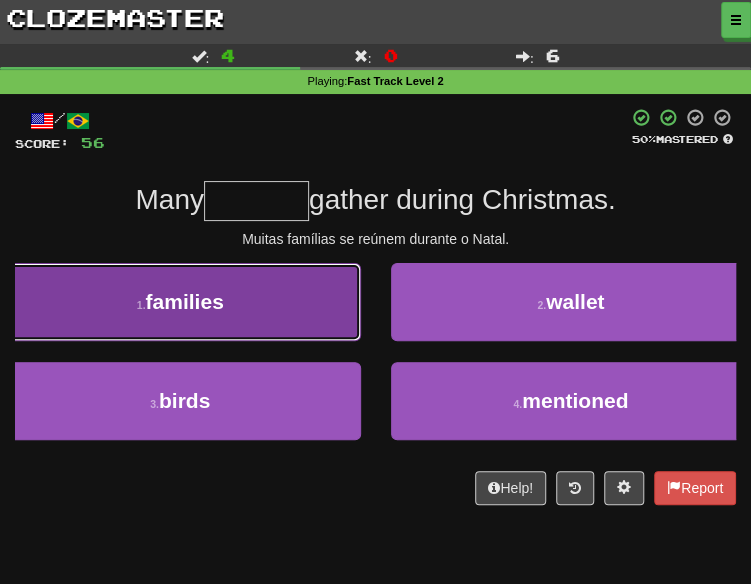 click on "1 .  families" at bounding box center [180, 302] 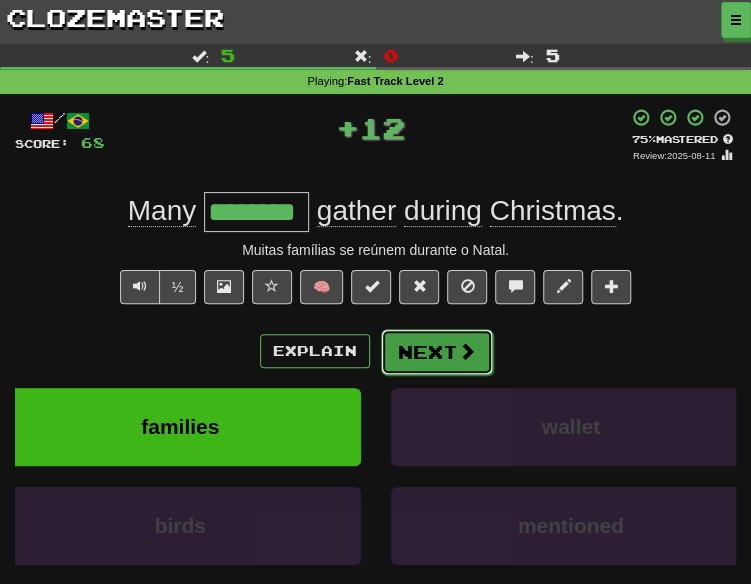 click on "Next" at bounding box center [437, 352] 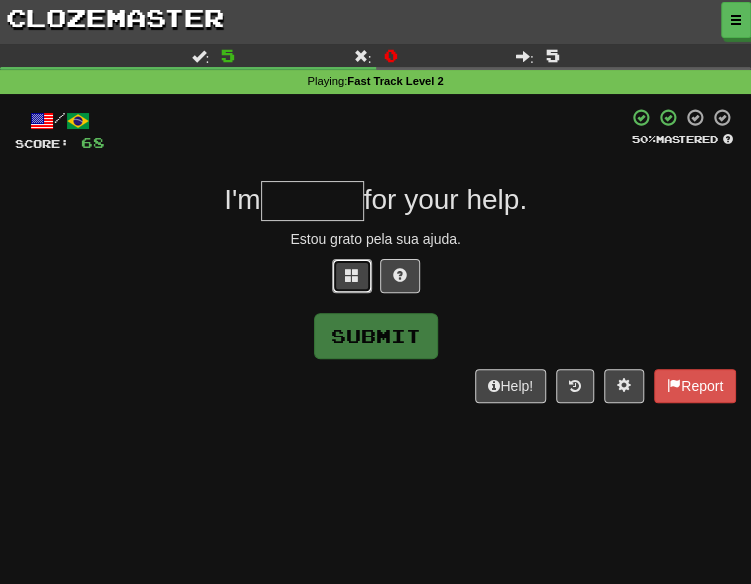 click at bounding box center [352, 276] 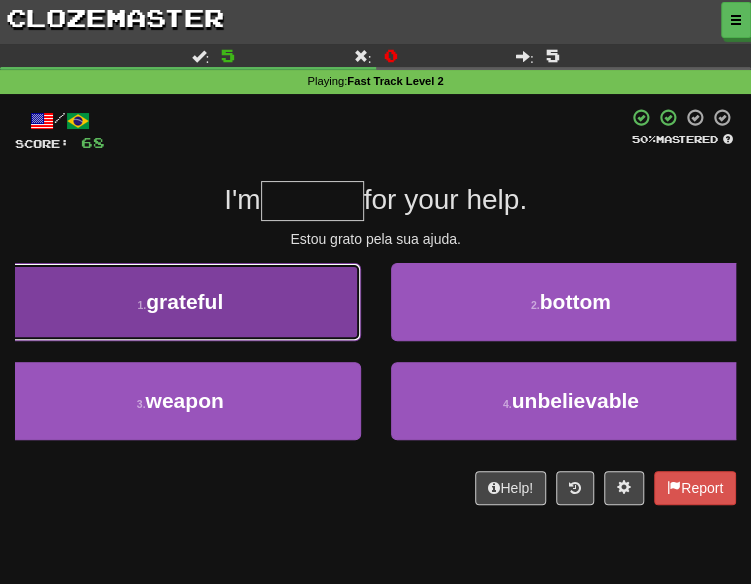 click on "grateful" at bounding box center (184, 301) 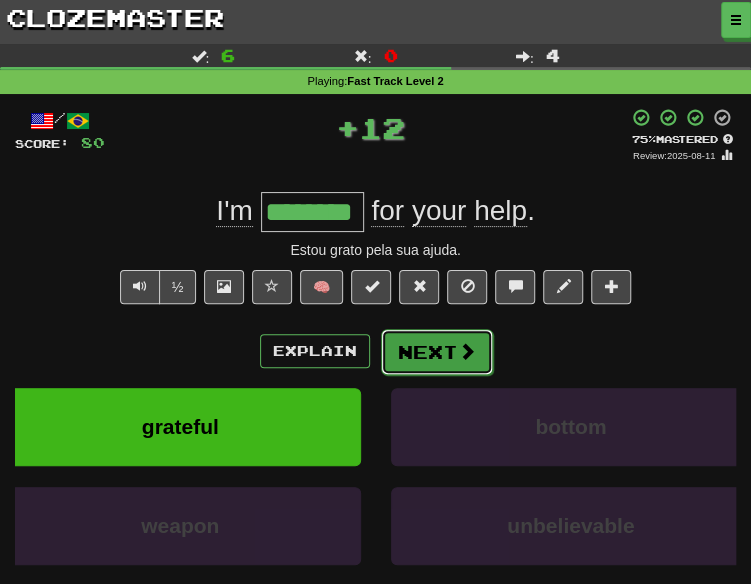 click at bounding box center [467, 351] 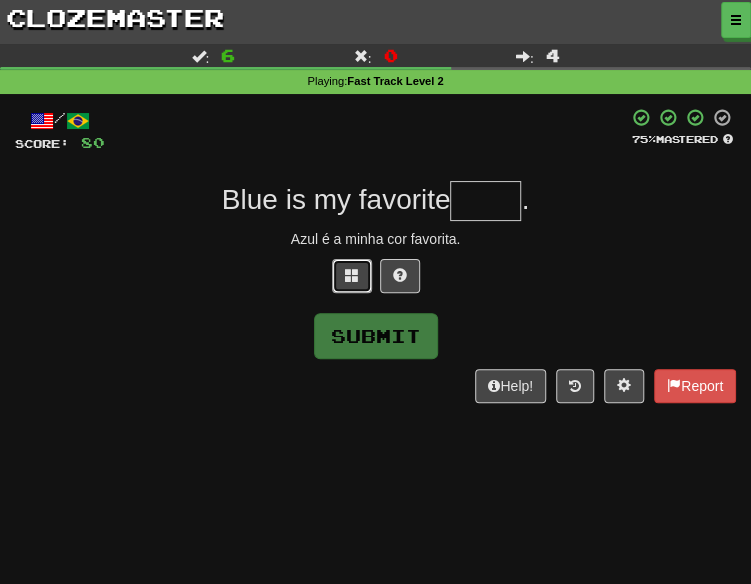 click at bounding box center [352, 275] 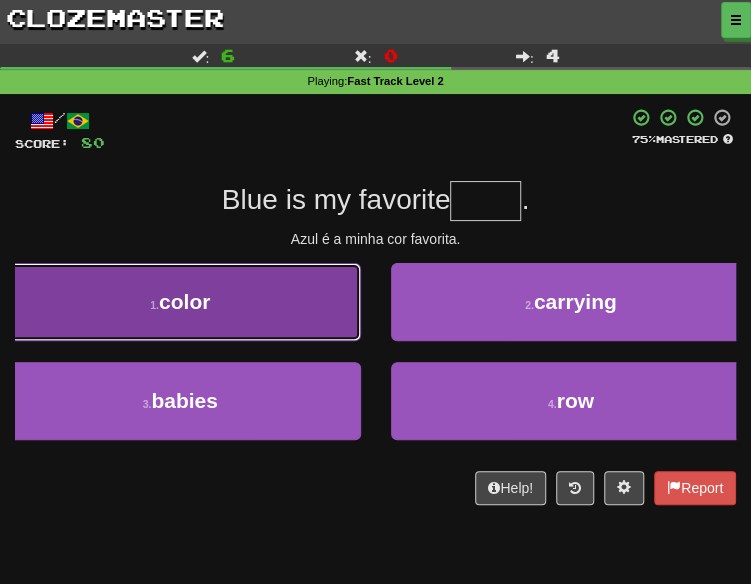 click on "1 .  color" at bounding box center [180, 302] 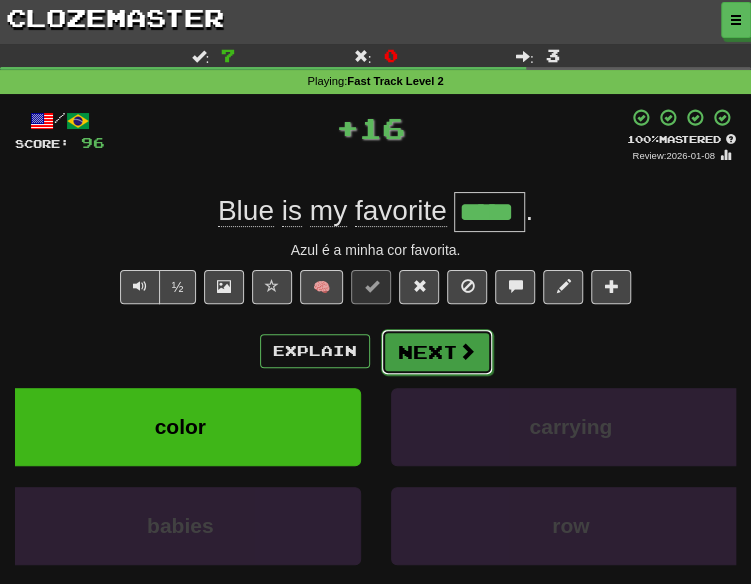 click on "Next" at bounding box center (437, 352) 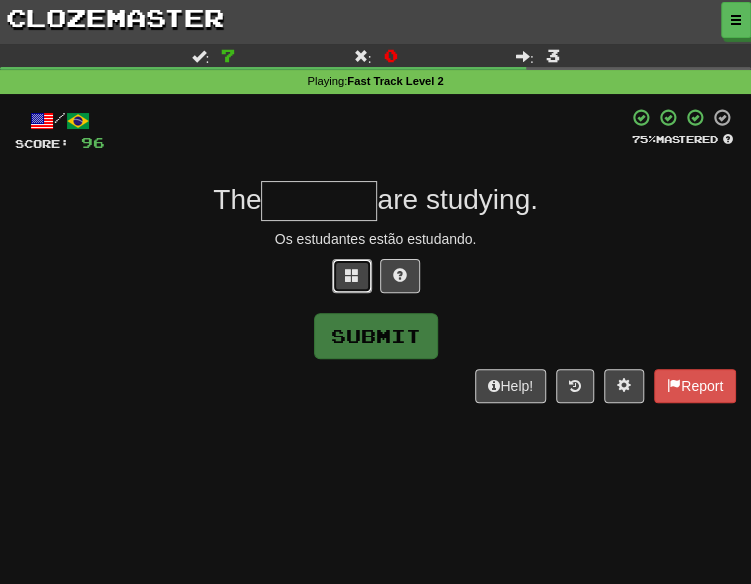 click at bounding box center (352, 276) 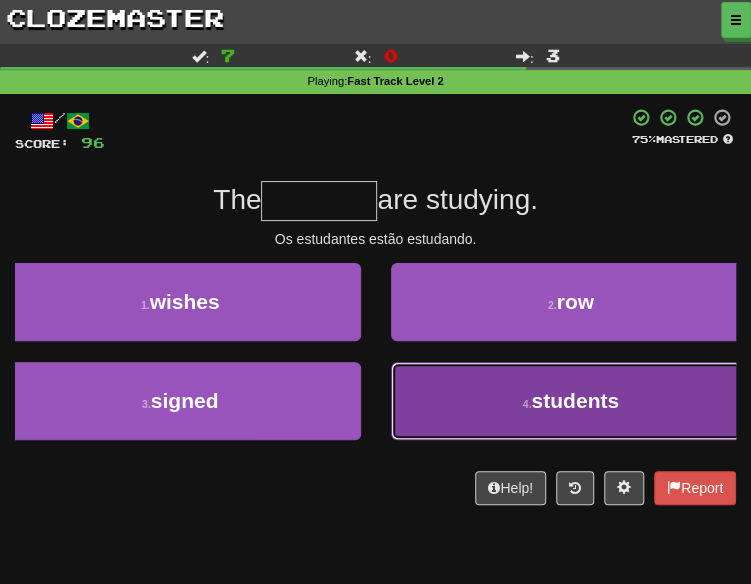 click on "4 .  students" at bounding box center [571, 401] 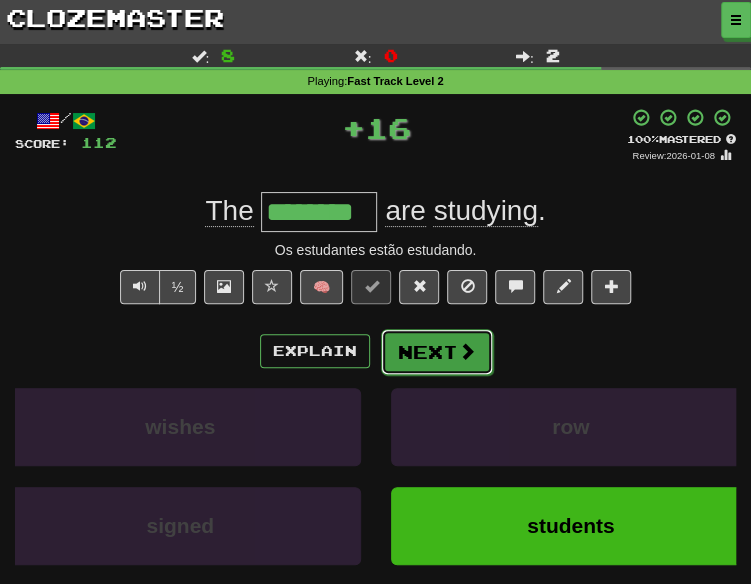 click on "Next" at bounding box center (437, 352) 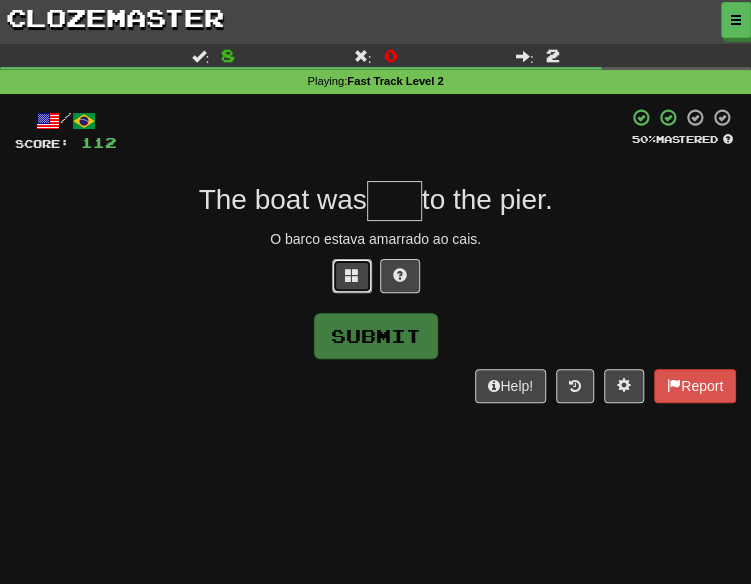 click at bounding box center [352, 276] 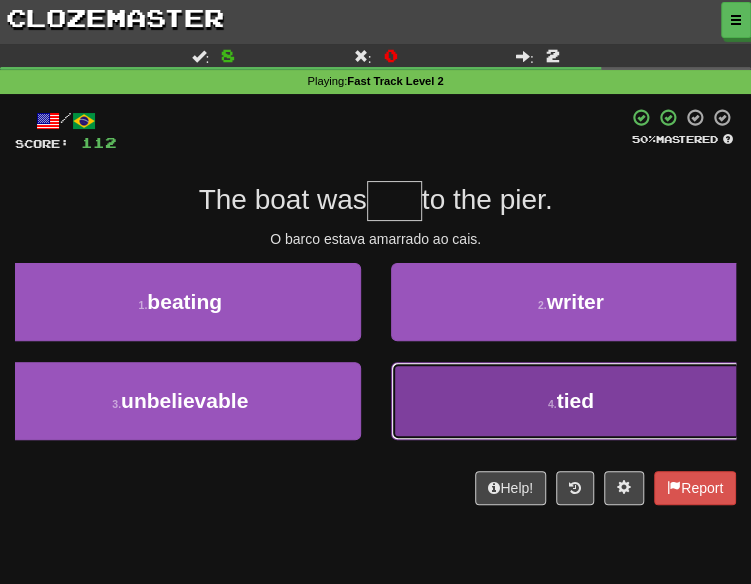 click on "4 .  tied" at bounding box center (571, 401) 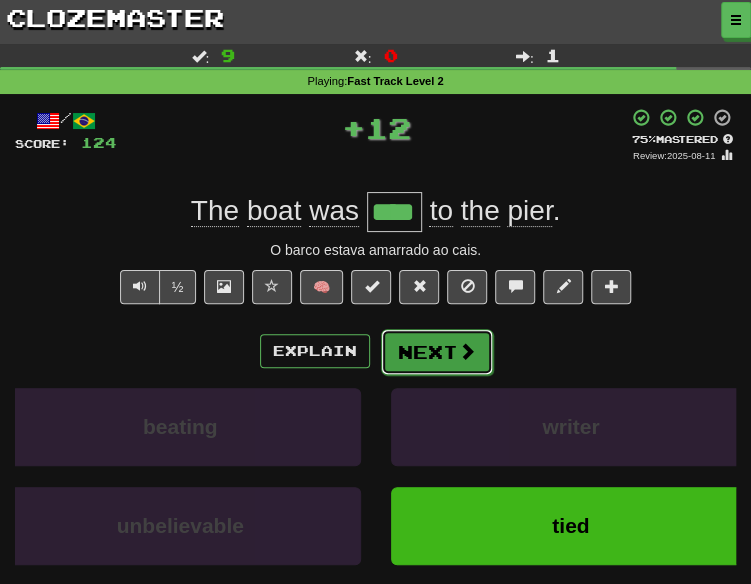 click on "Next" at bounding box center [437, 352] 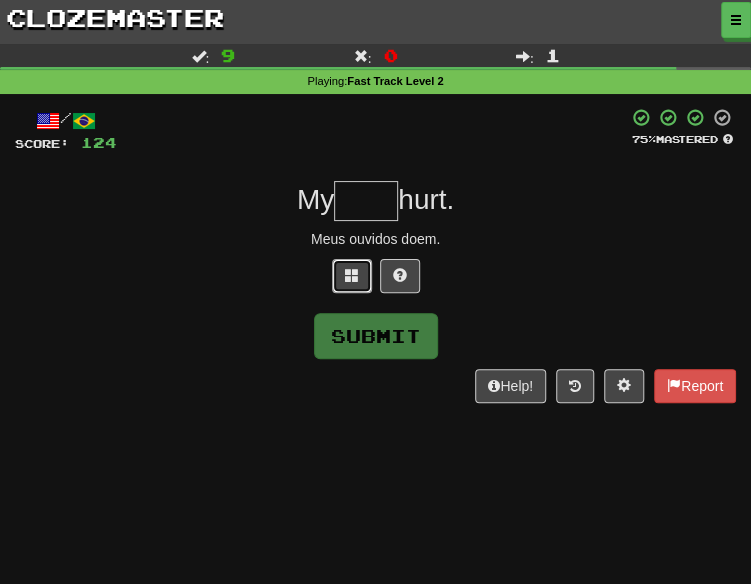 click at bounding box center [352, 276] 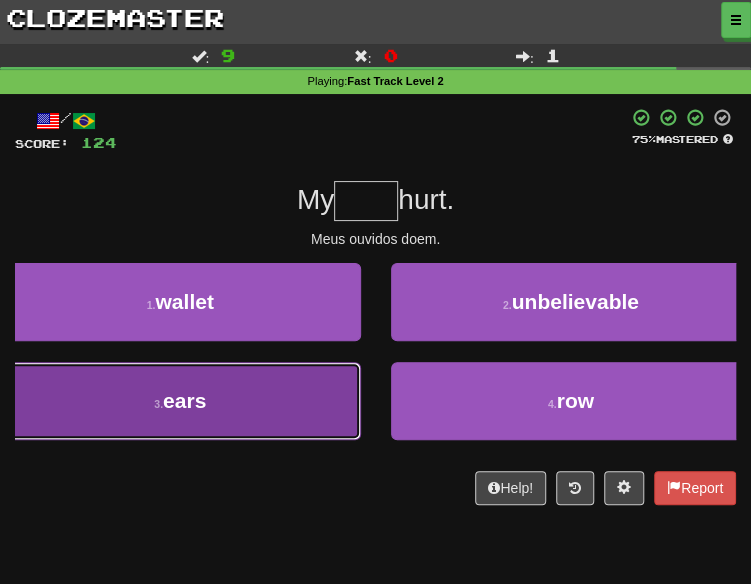 click on "3 .  ears" at bounding box center (180, 401) 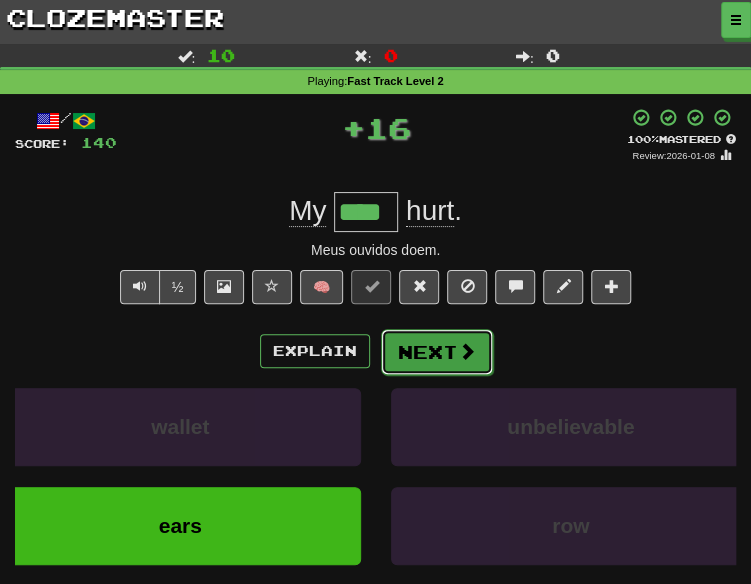 click on "Next" at bounding box center [437, 352] 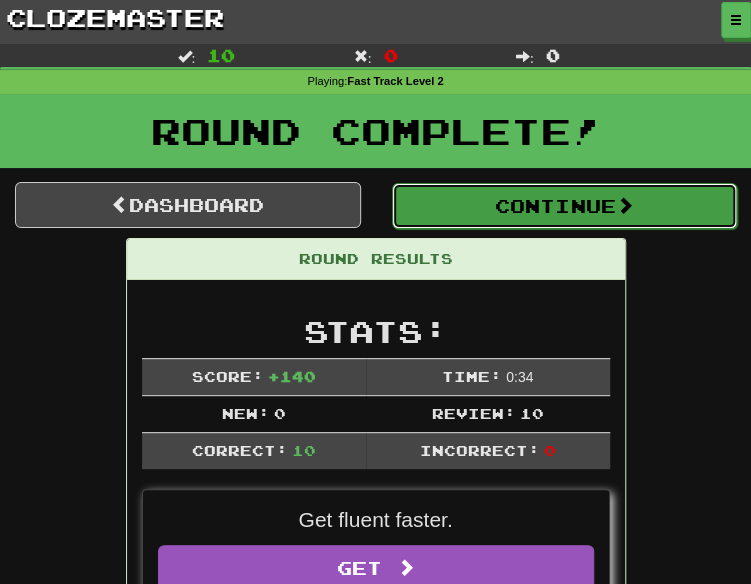 click on "Continue" at bounding box center [565, 206] 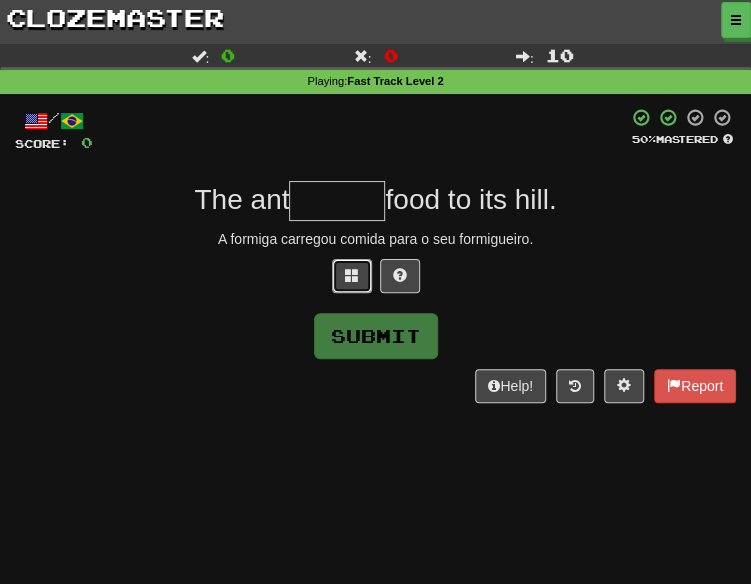 click at bounding box center [352, 276] 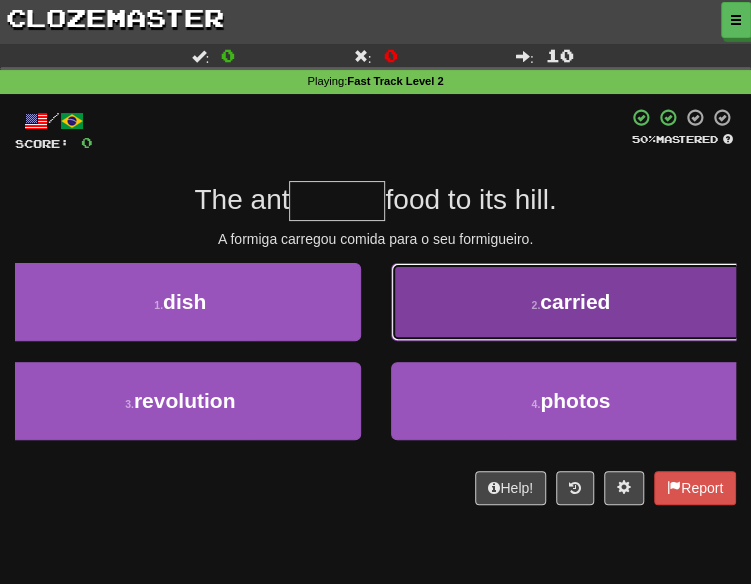 click on "2 .  carried" at bounding box center (571, 302) 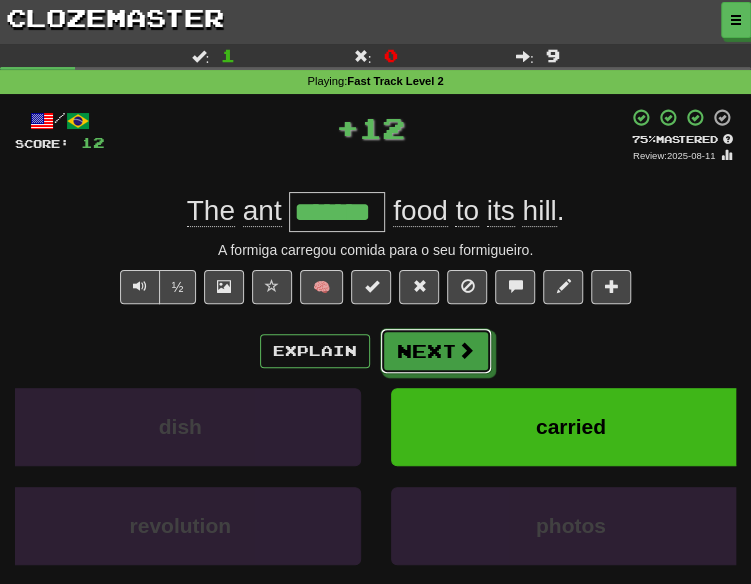 click on "Next" at bounding box center [436, 351] 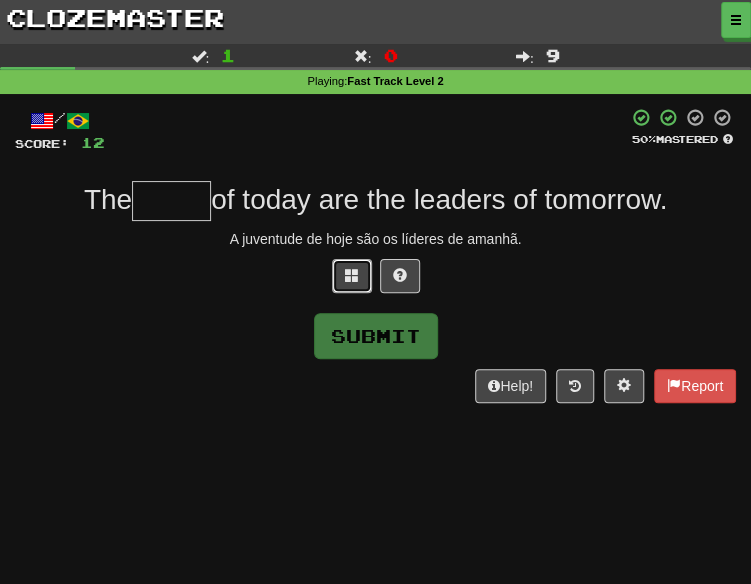 click at bounding box center [352, 275] 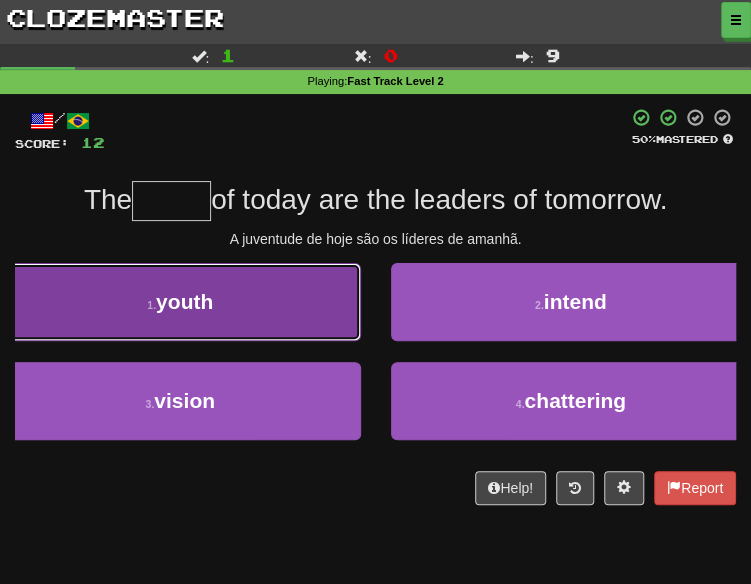 click on "1 .  youth" at bounding box center [180, 302] 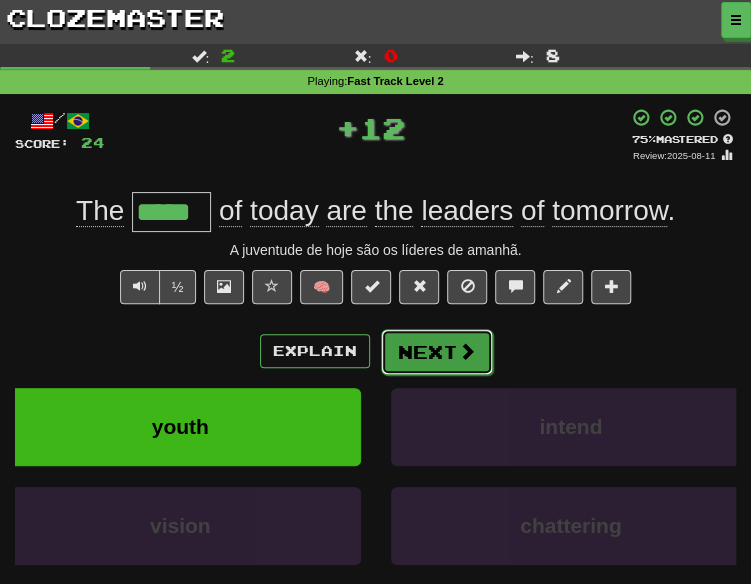 click on "Next" at bounding box center (437, 352) 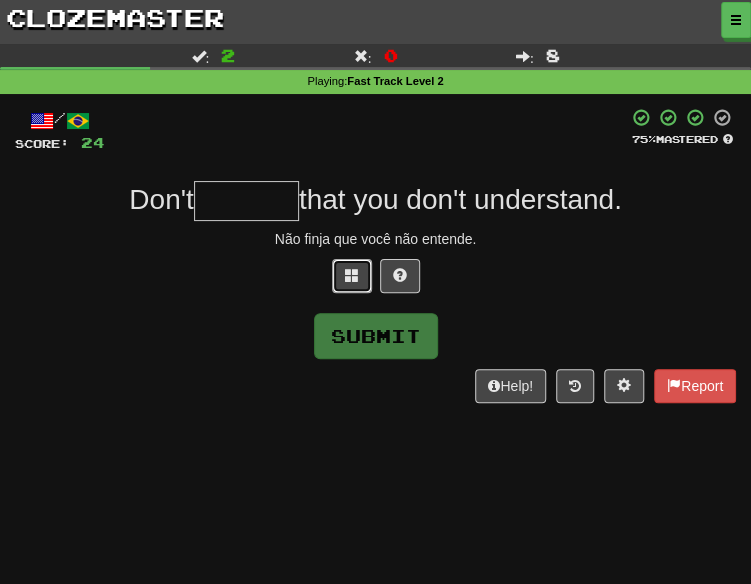 click at bounding box center [352, 276] 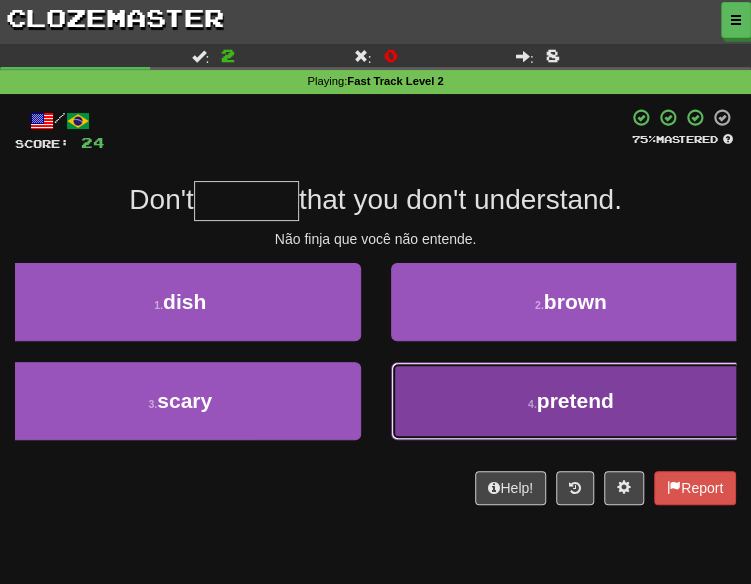 click on "4 .  pretend" at bounding box center (571, 401) 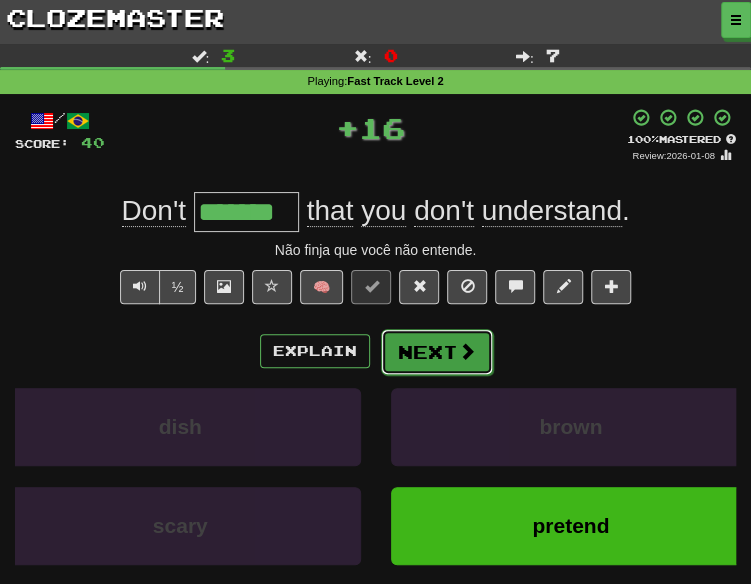 click on "Next" at bounding box center [437, 352] 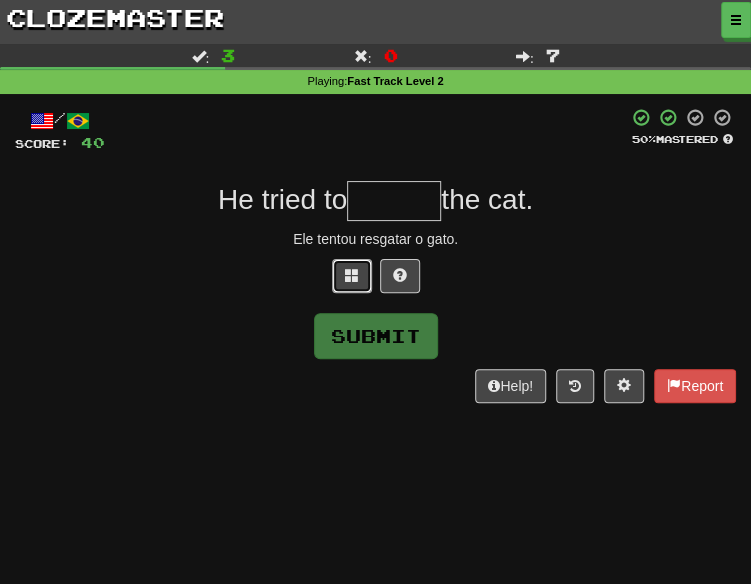 click at bounding box center [352, 276] 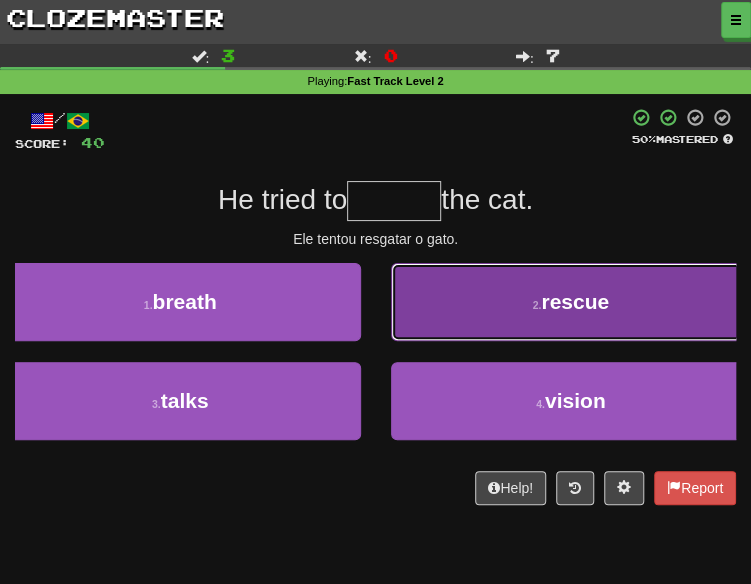 click on "rescue" at bounding box center [575, 301] 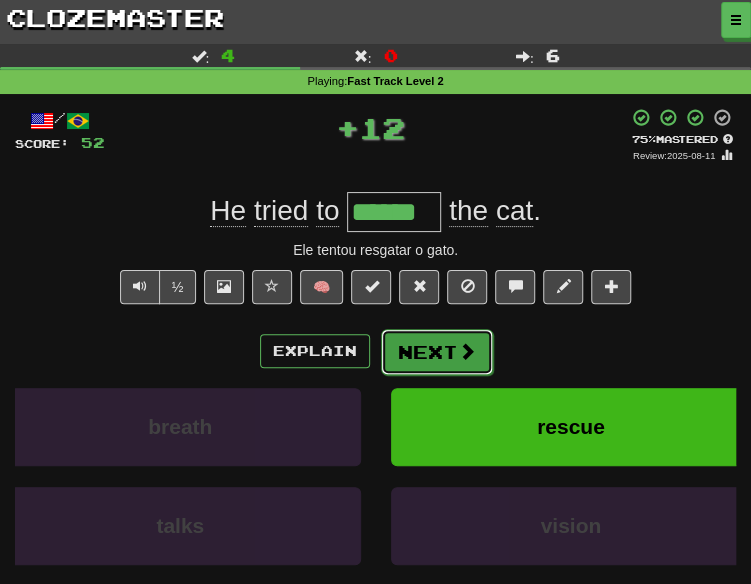 click at bounding box center [467, 351] 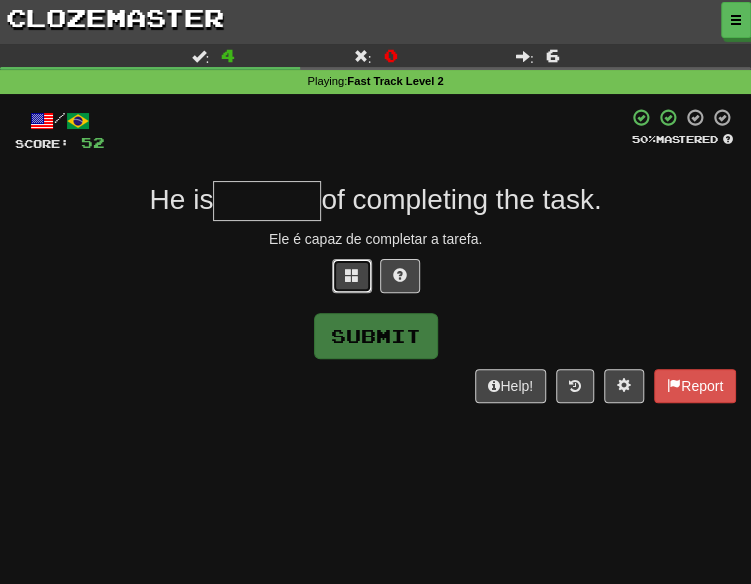 click at bounding box center (352, 276) 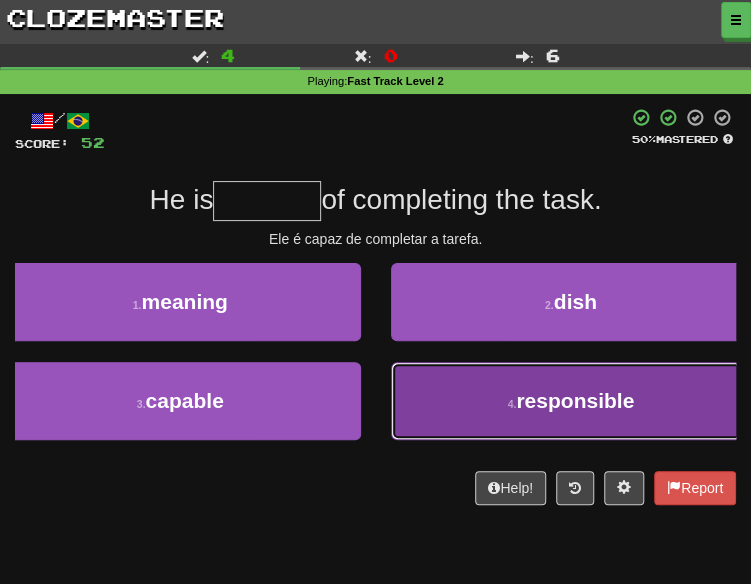 click on "4 .  responsible" at bounding box center (571, 401) 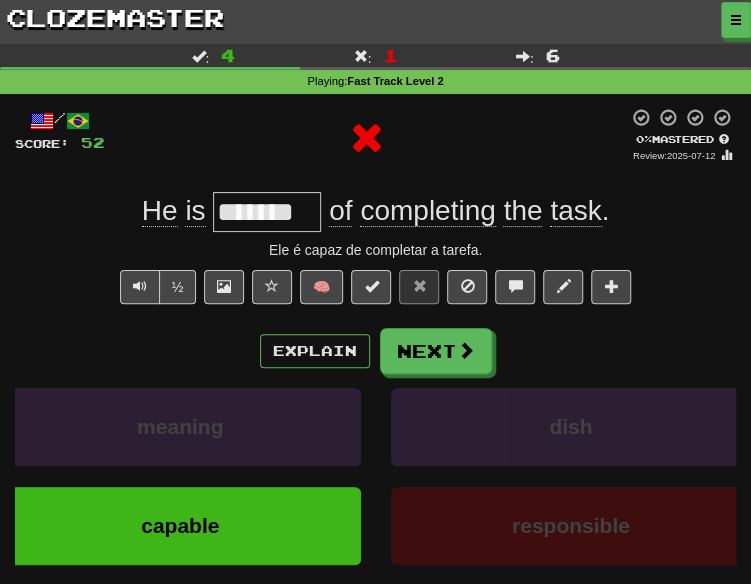 click on "Explain Next meaning dish capable responsible Learn more: meaning dish capable responsible" at bounding box center [375, 472] 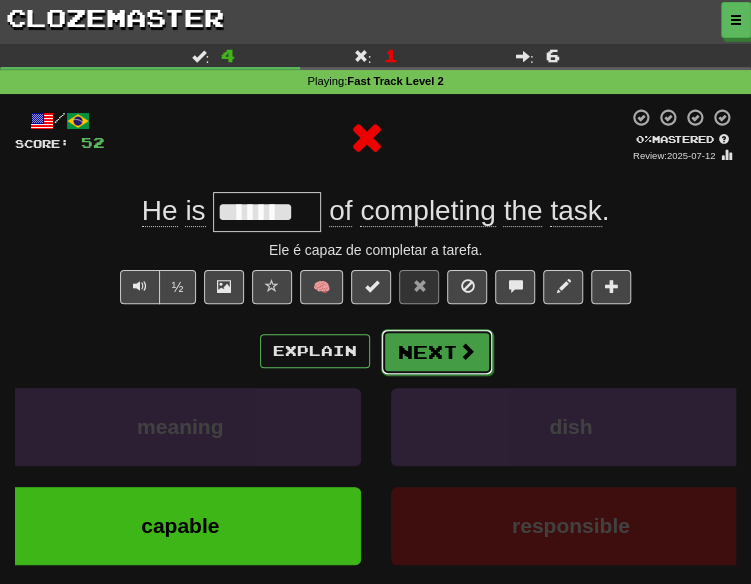 click on "Next" at bounding box center (437, 352) 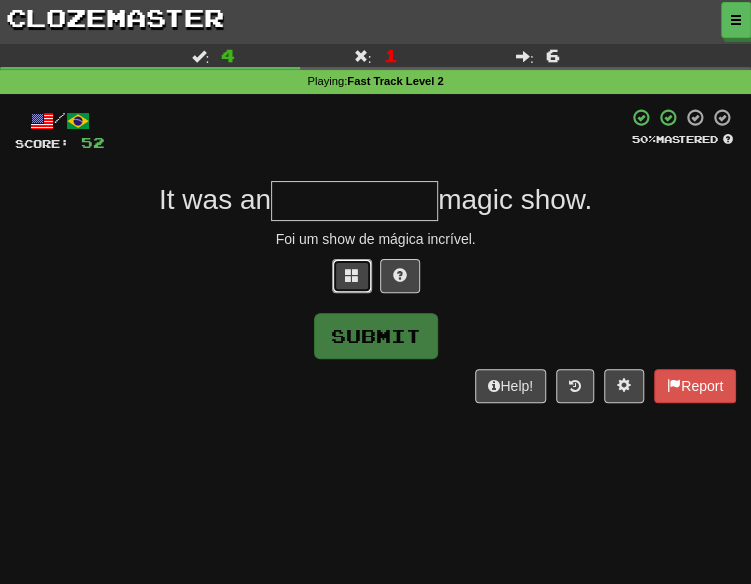 click at bounding box center (352, 276) 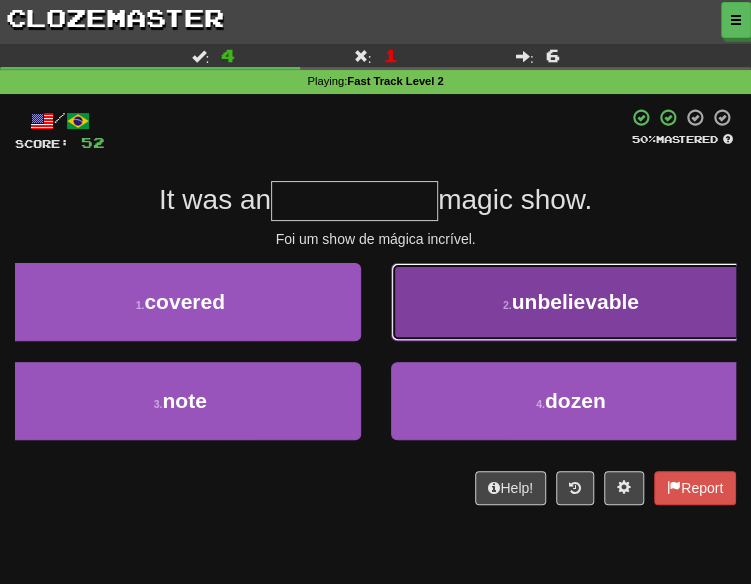 click on "2 .  unbelievable" at bounding box center (571, 302) 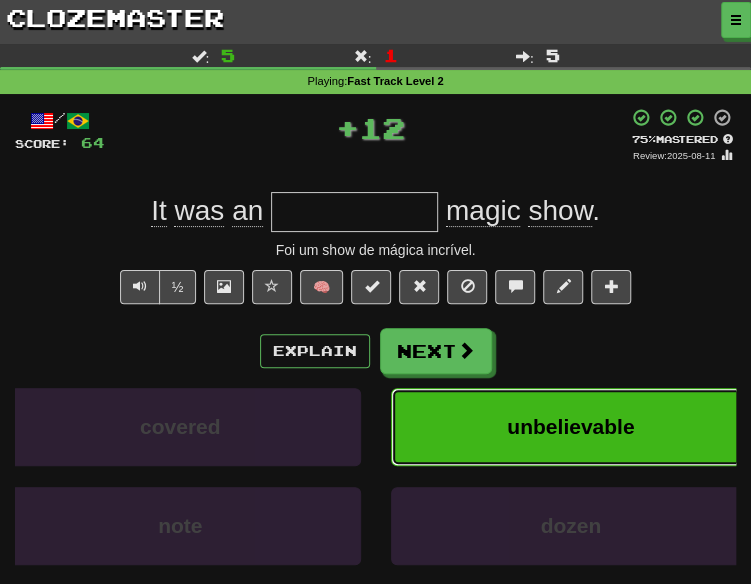 type on "**********" 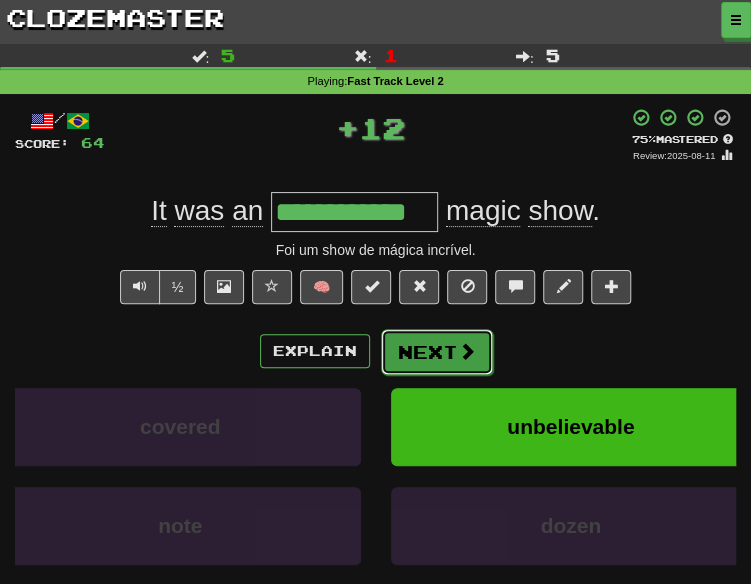 click on "Next" at bounding box center [437, 352] 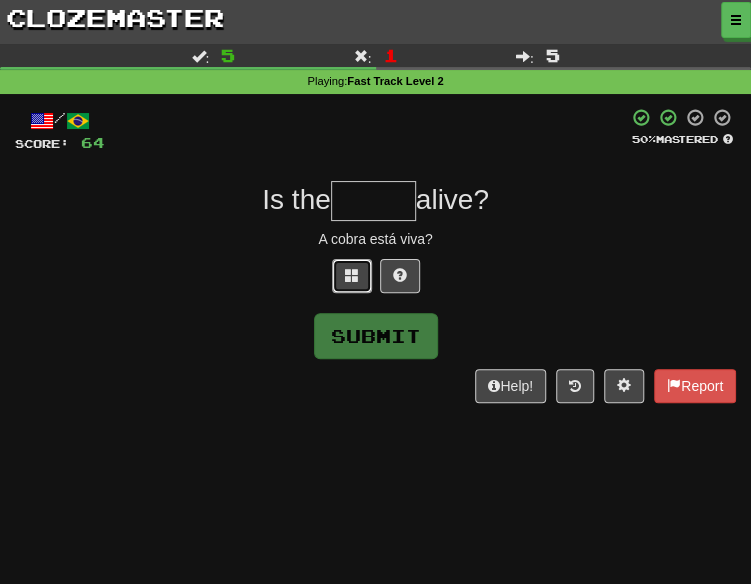 click at bounding box center (352, 275) 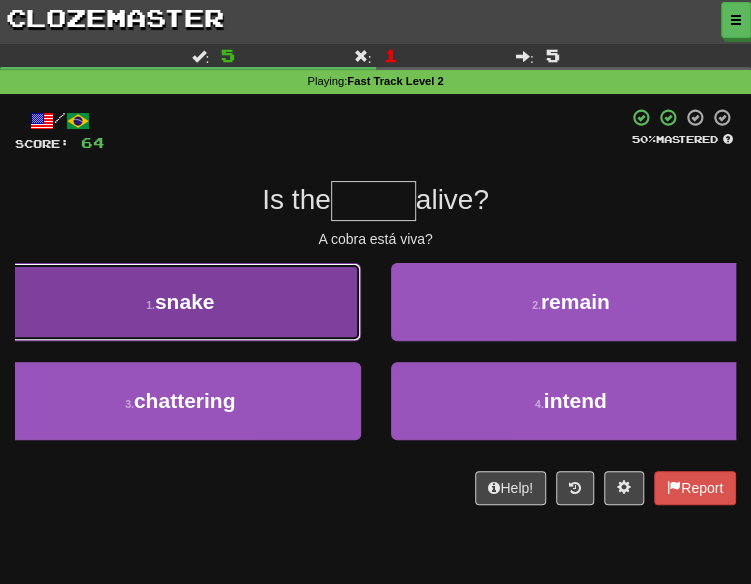 click on "1 .  snake" at bounding box center [180, 302] 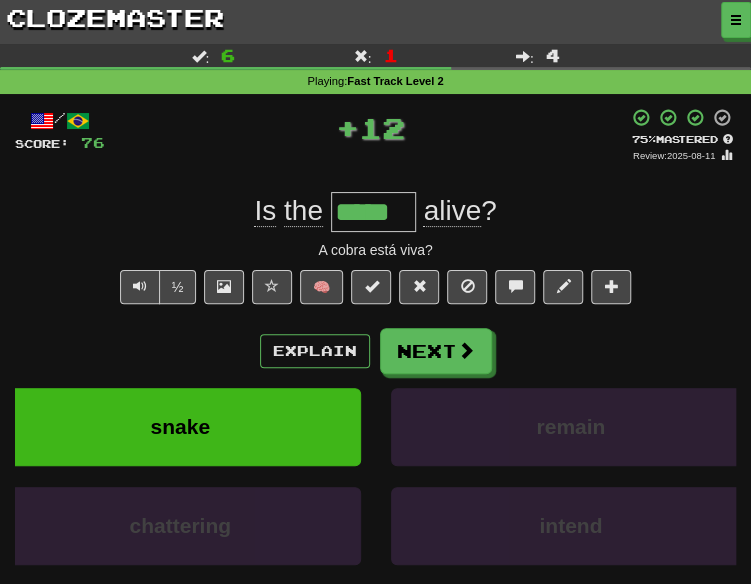 click on "/  Score:   76 + 12 75 %  Mastered Review:  2025-08-11 Is   the   *****   alive ? A cobra está viva? ½ 🧠 Explain Next snake remain chattering intend Learn more: snake remain chattering intend  Help!  Report" at bounding box center [375, 384] 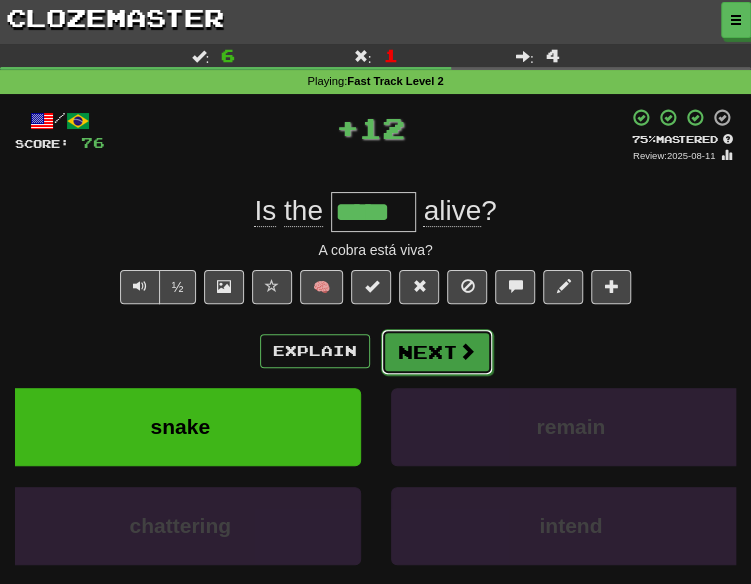 click at bounding box center [467, 351] 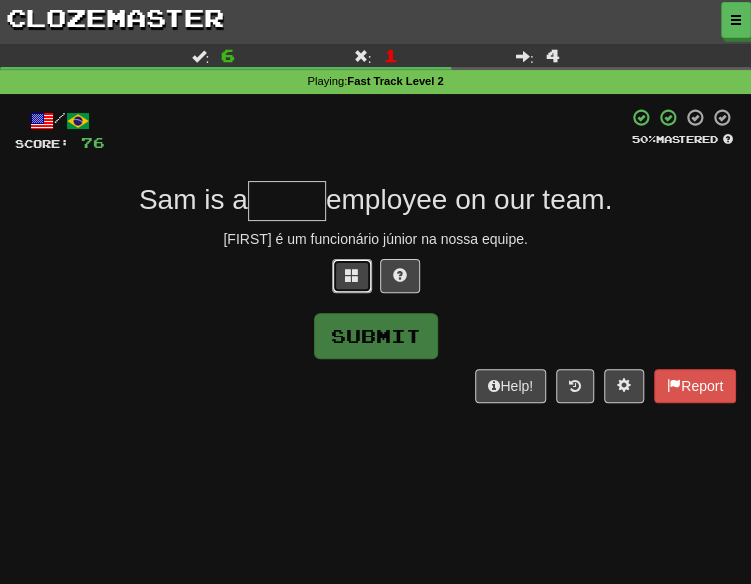 click at bounding box center [352, 276] 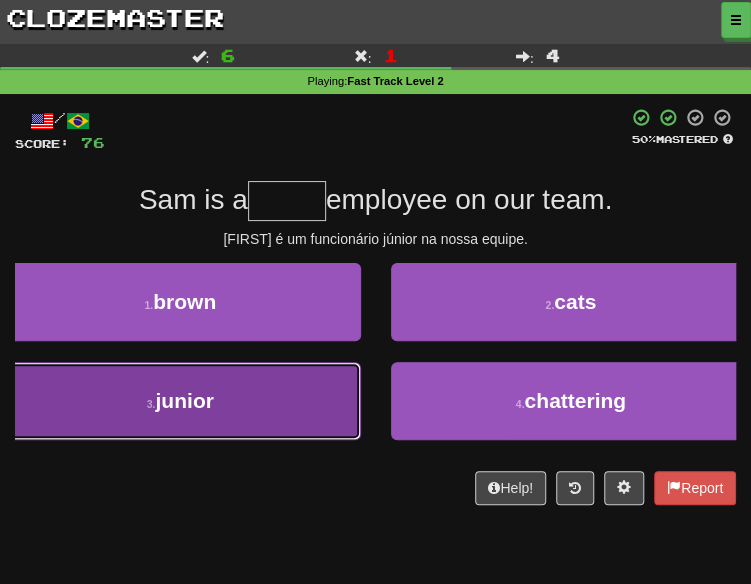 click on "3 .  junior" at bounding box center (180, 401) 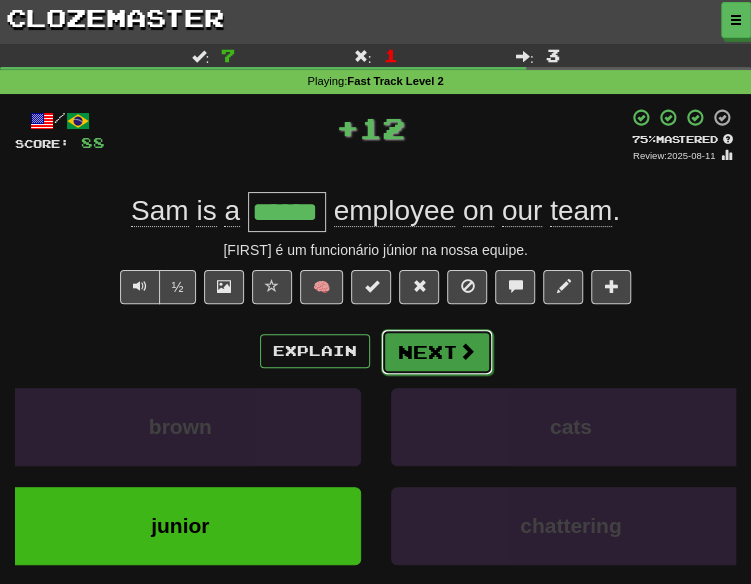 click on "Next" at bounding box center [437, 352] 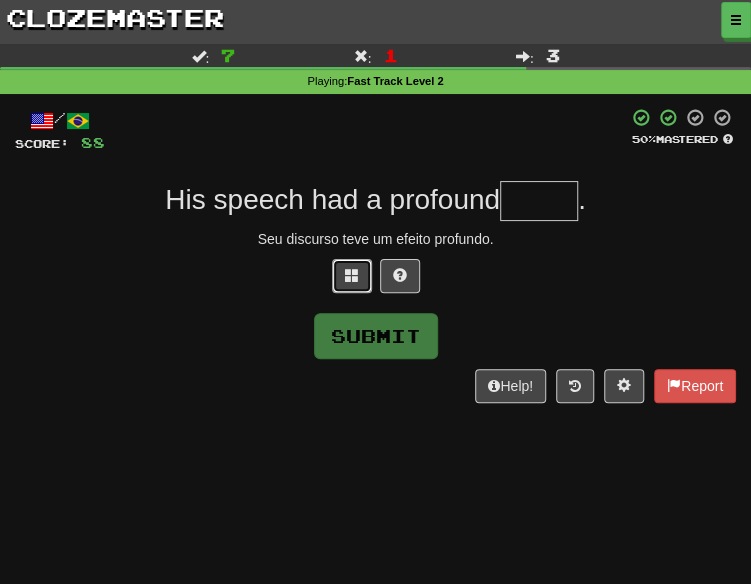 click at bounding box center (352, 276) 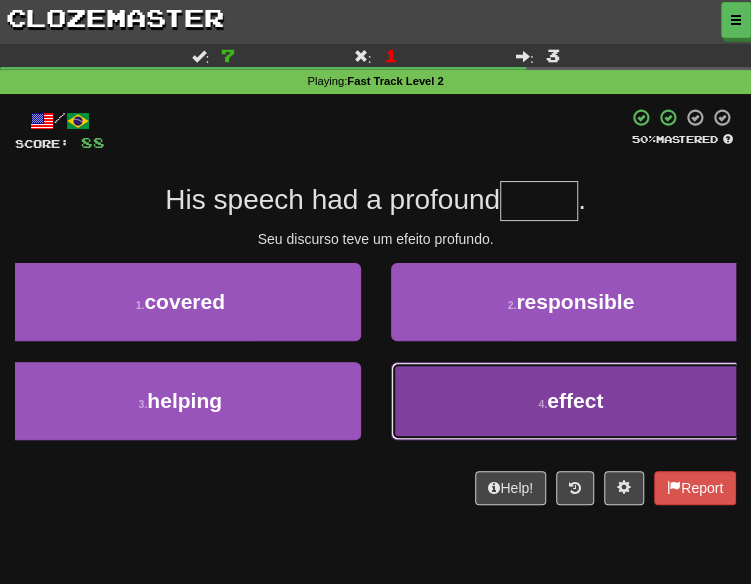 click on "4 .  effect" at bounding box center [571, 401] 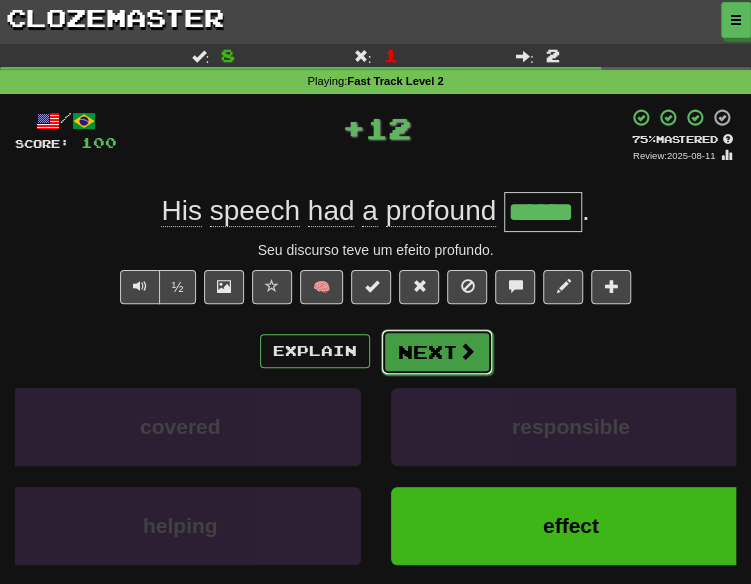 click on "Next" at bounding box center [437, 352] 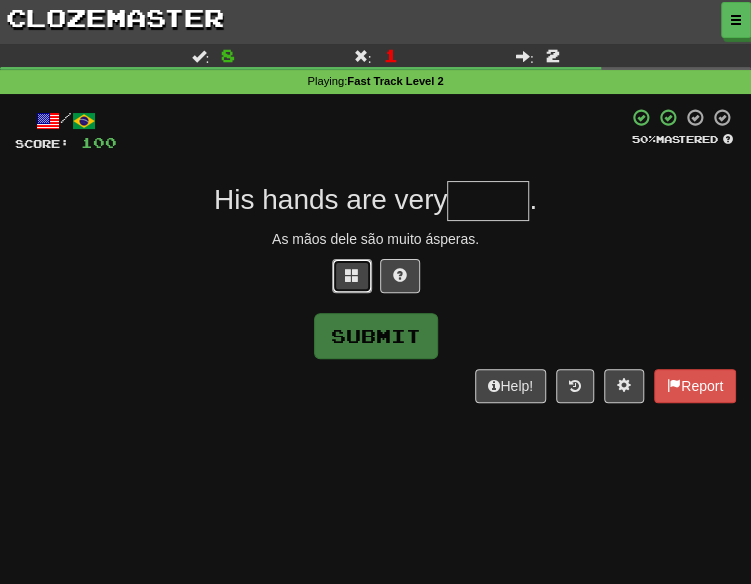 click at bounding box center (352, 276) 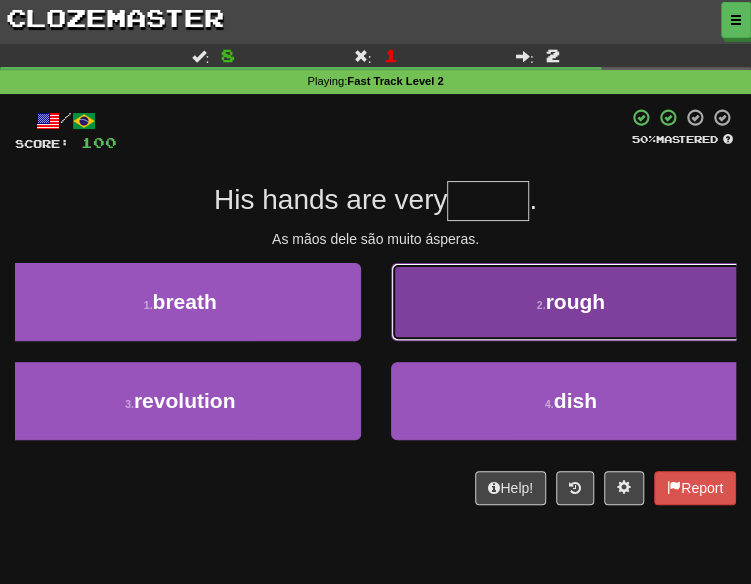 click on "2 .  rough" at bounding box center (571, 302) 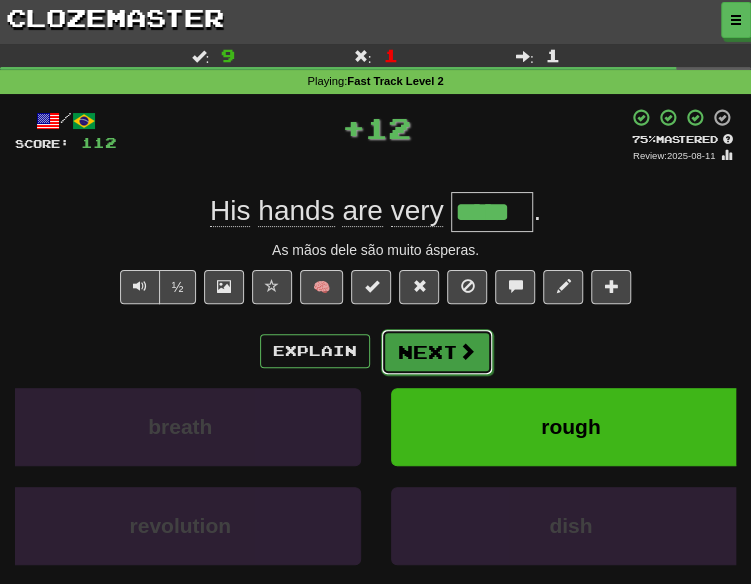 click on "Next" at bounding box center (437, 352) 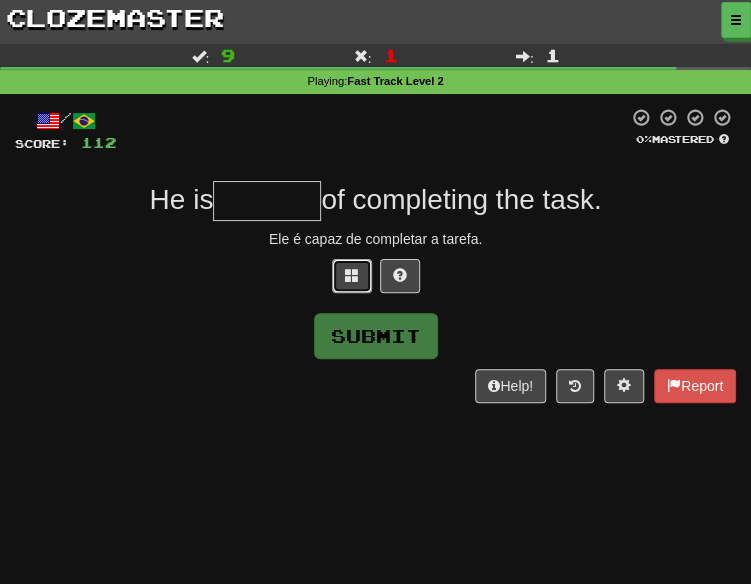 click at bounding box center (352, 276) 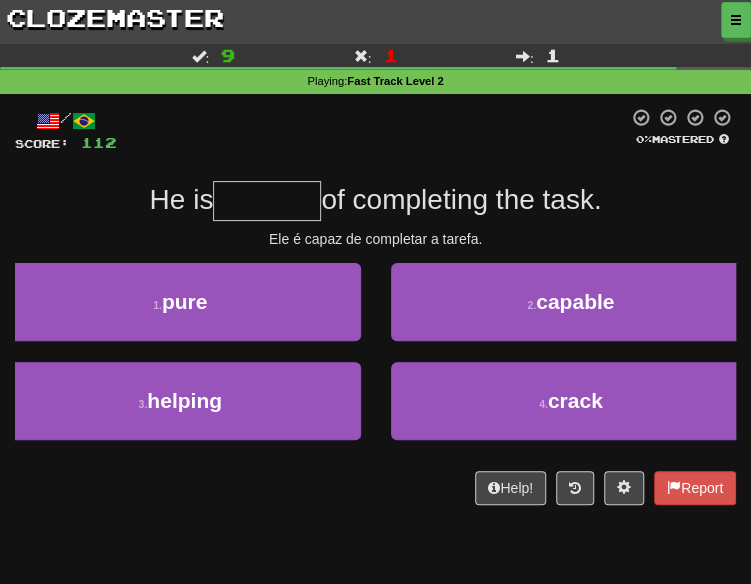 click on "/  Score:   112 0 %  Mastered He is   of completing the task. Ele é capaz de completar a tarefa. 1 .  pure 2 .  capable 3 .  helping 4 .  crack  Help!  Report" at bounding box center [375, 306] 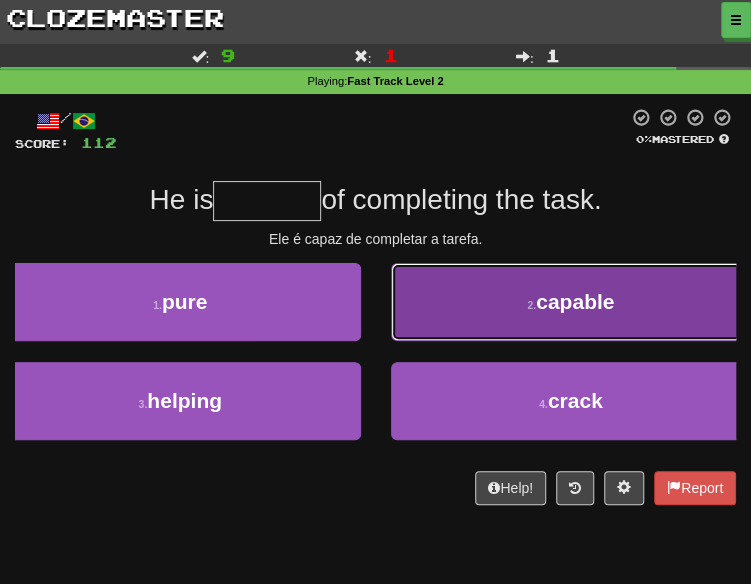 click on "2 .  capable" at bounding box center [571, 302] 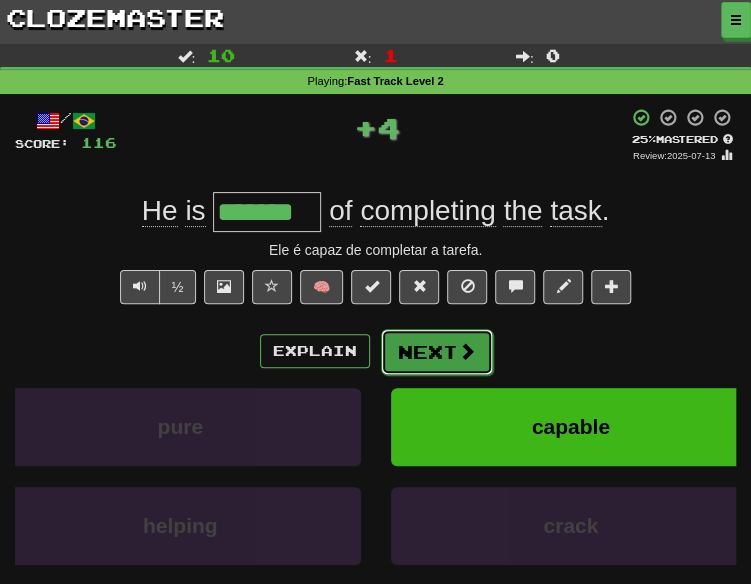 click on "Next" at bounding box center (437, 352) 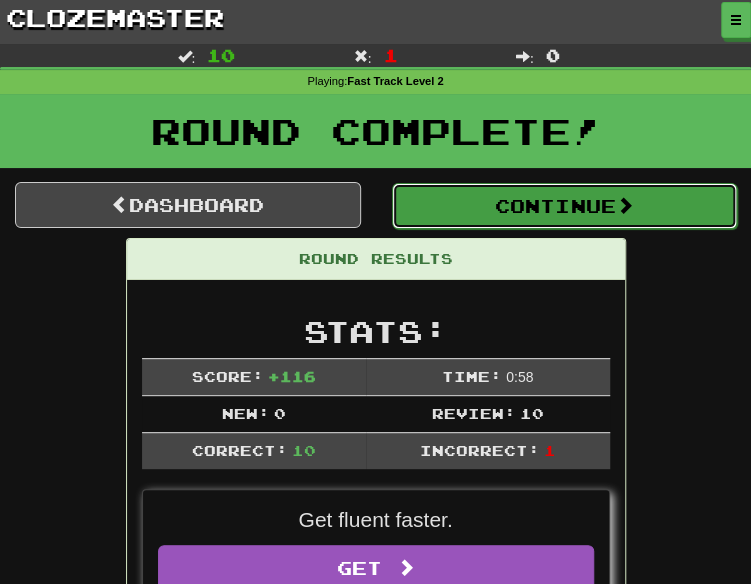 click on "Continue" at bounding box center [565, 206] 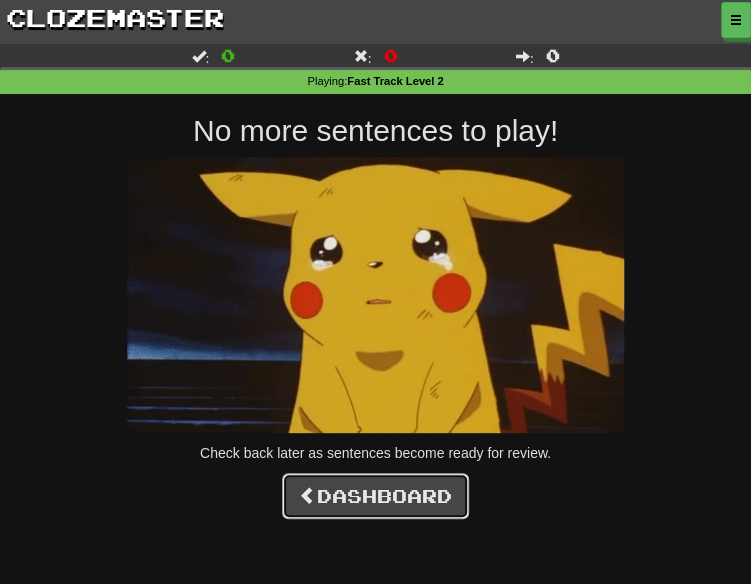 click on "Dashboard" at bounding box center [375, 496] 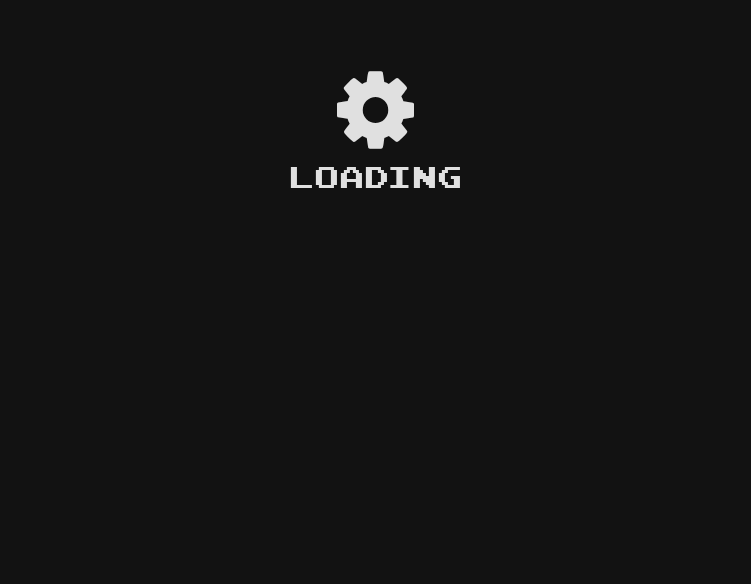 scroll, scrollTop: 0, scrollLeft: 0, axis: both 